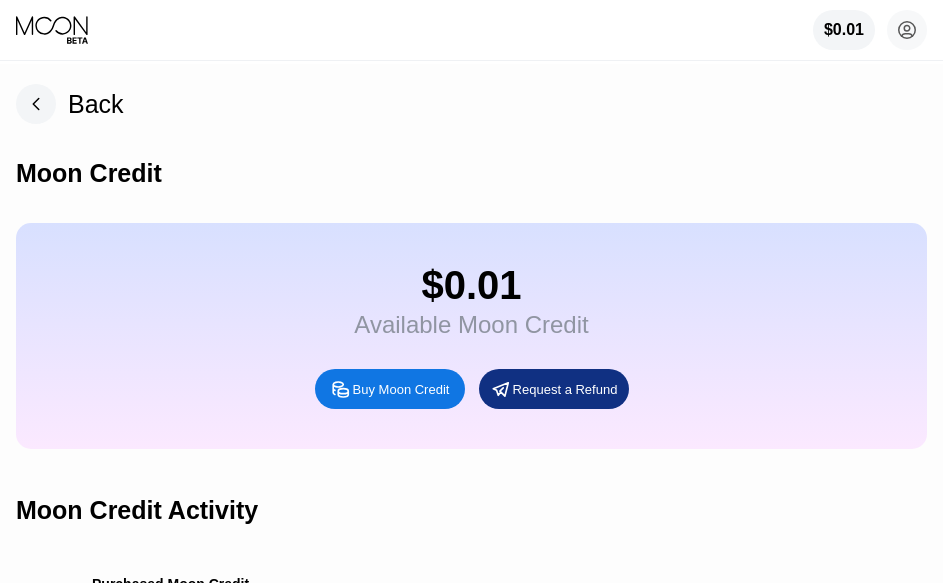 scroll, scrollTop: 0, scrollLeft: 0, axis: both 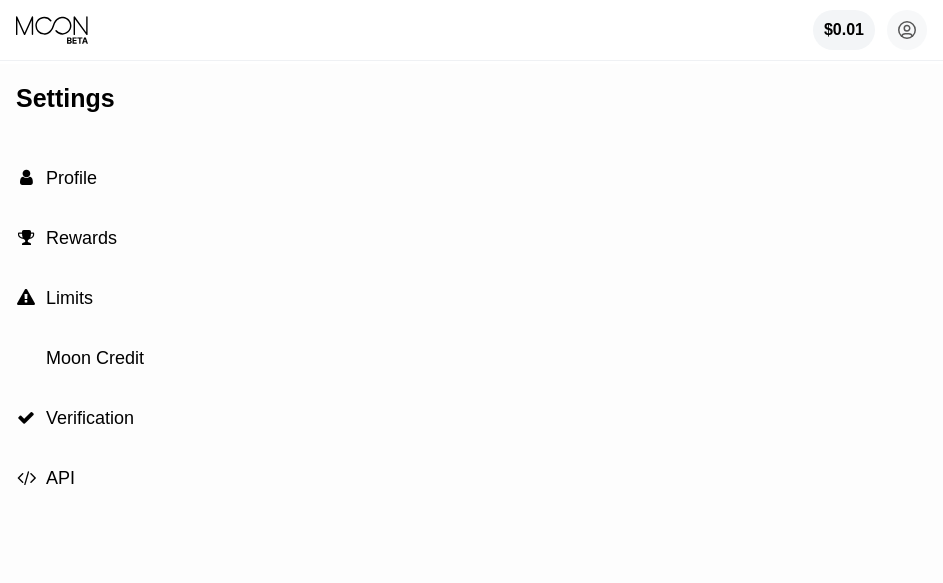 click on "Moon Credit" at bounding box center [95, 358] 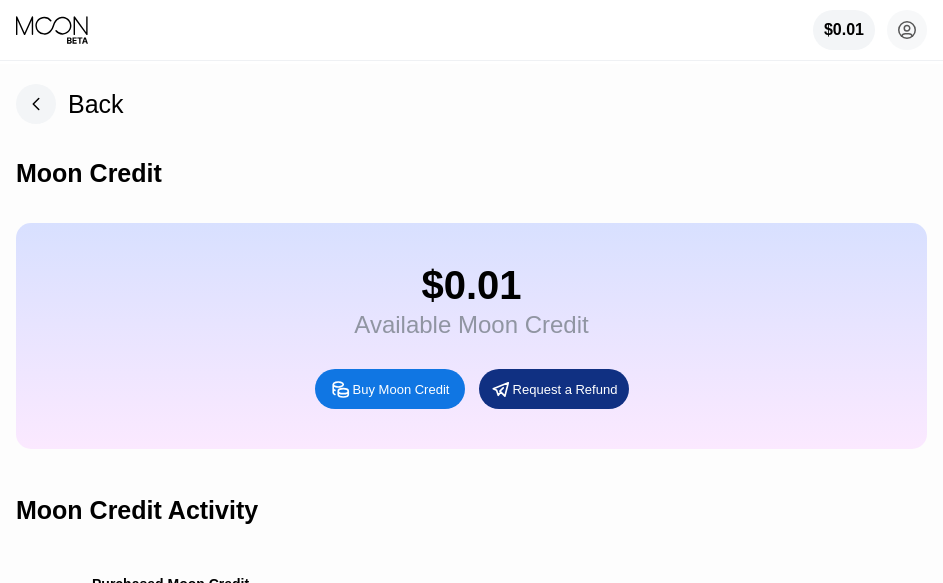scroll, scrollTop: 500, scrollLeft: 0, axis: vertical 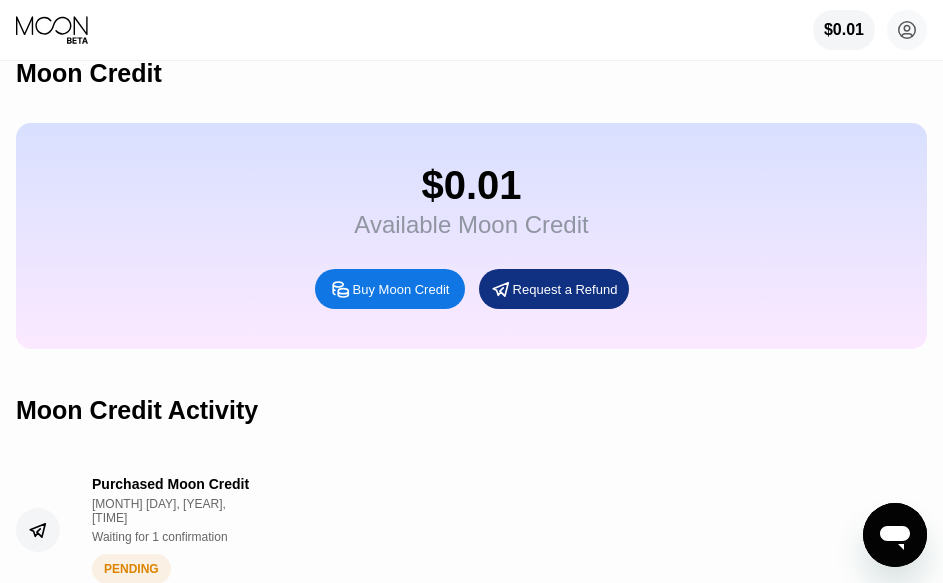 click on "Moon Credit" at bounding box center (89, 73) 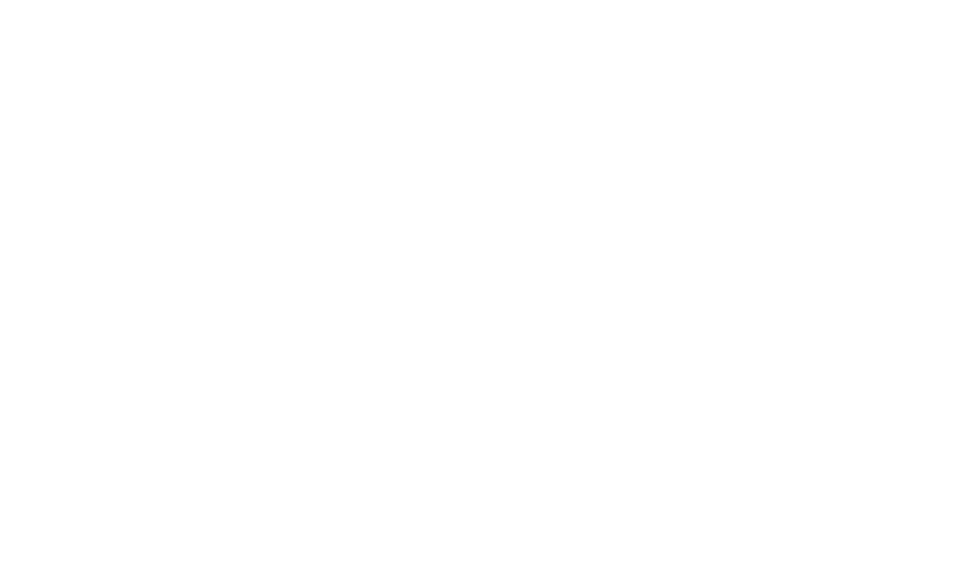 scroll, scrollTop: 0, scrollLeft: 0, axis: both 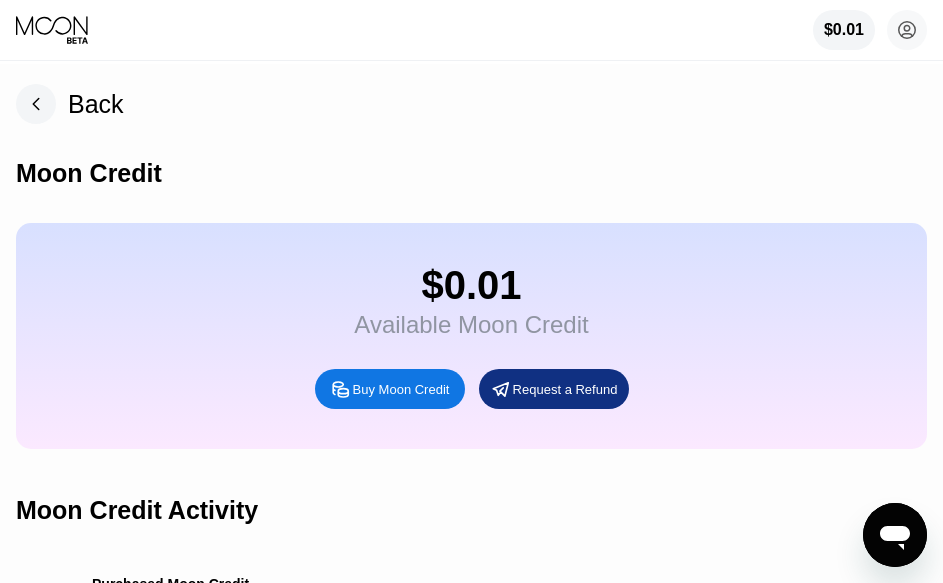 click on "$0.01 Available Moon Credit Buy Moon Credit Request a Refund" at bounding box center [471, 336] 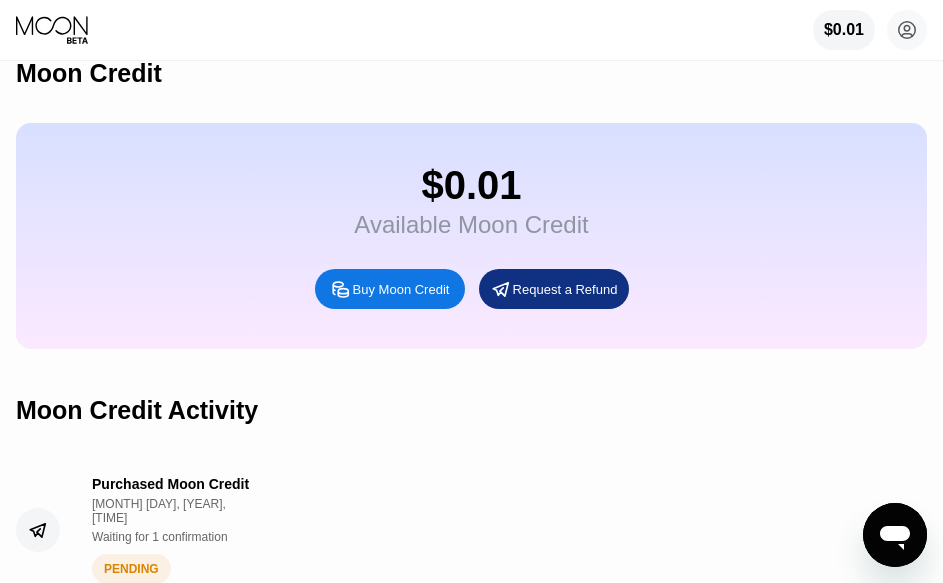 scroll, scrollTop: 0, scrollLeft: 0, axis: both 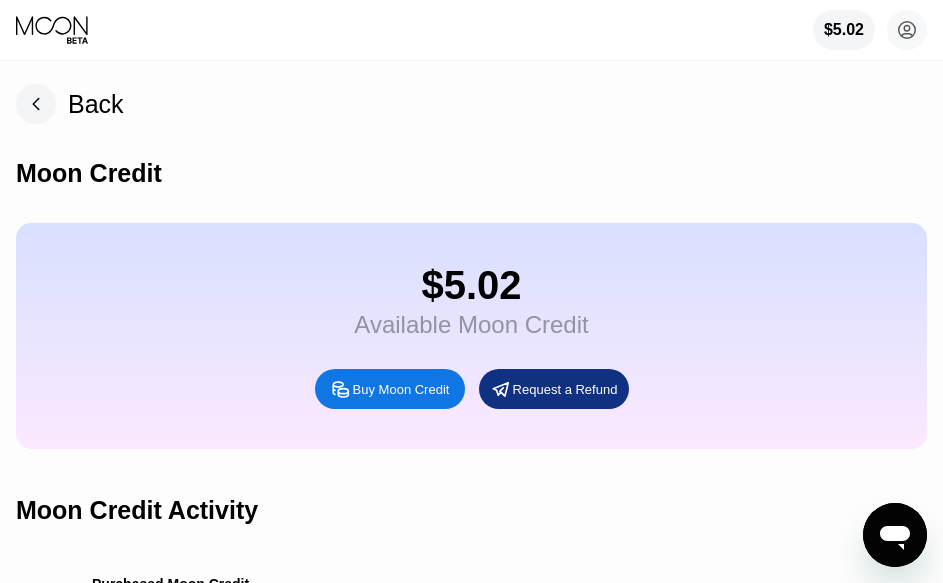 click 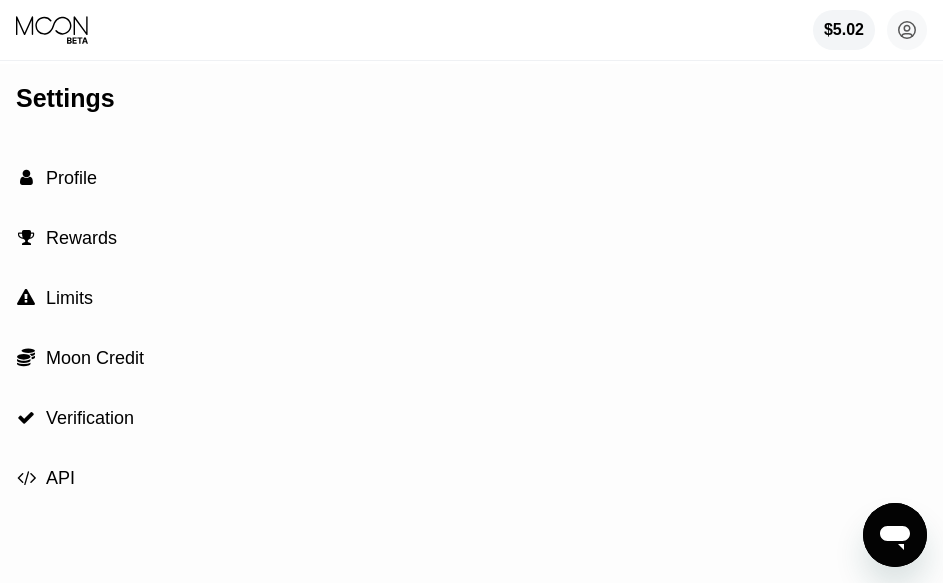 click on "Profile" at bounding box center [71, 178] 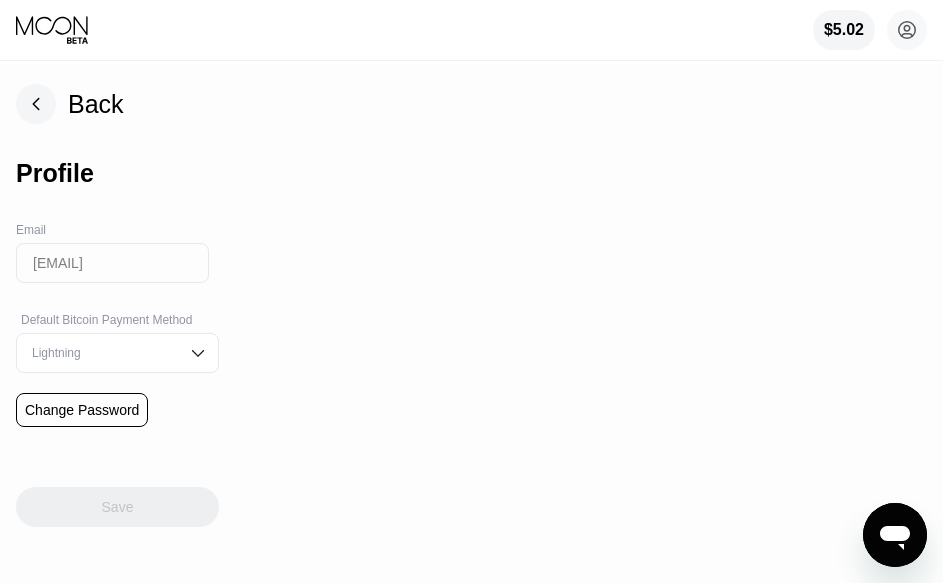 click 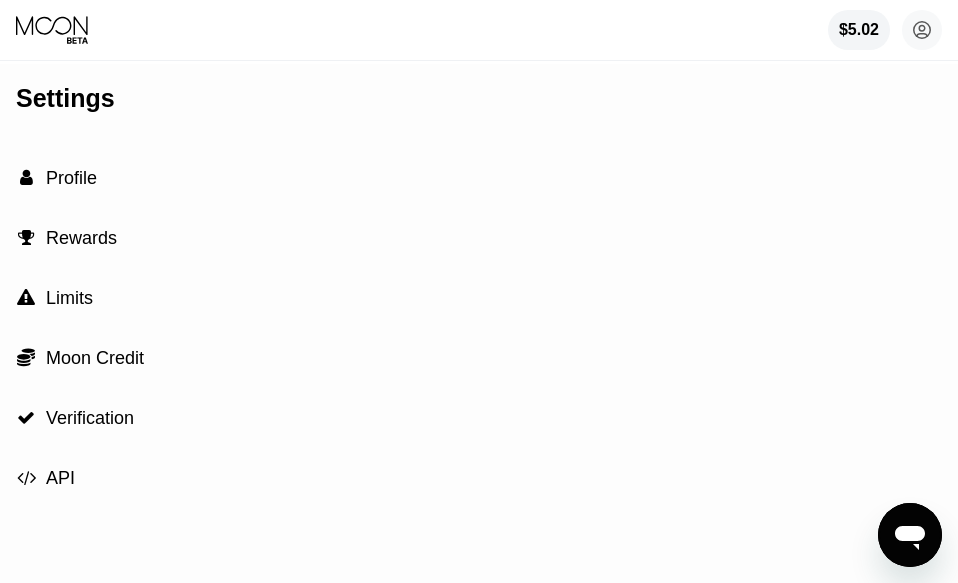 click on "$5.02 [EMAIL]  Home Settings Support Careers About Us Log out Privacy policy Terms" at bounding box center (479, 30) 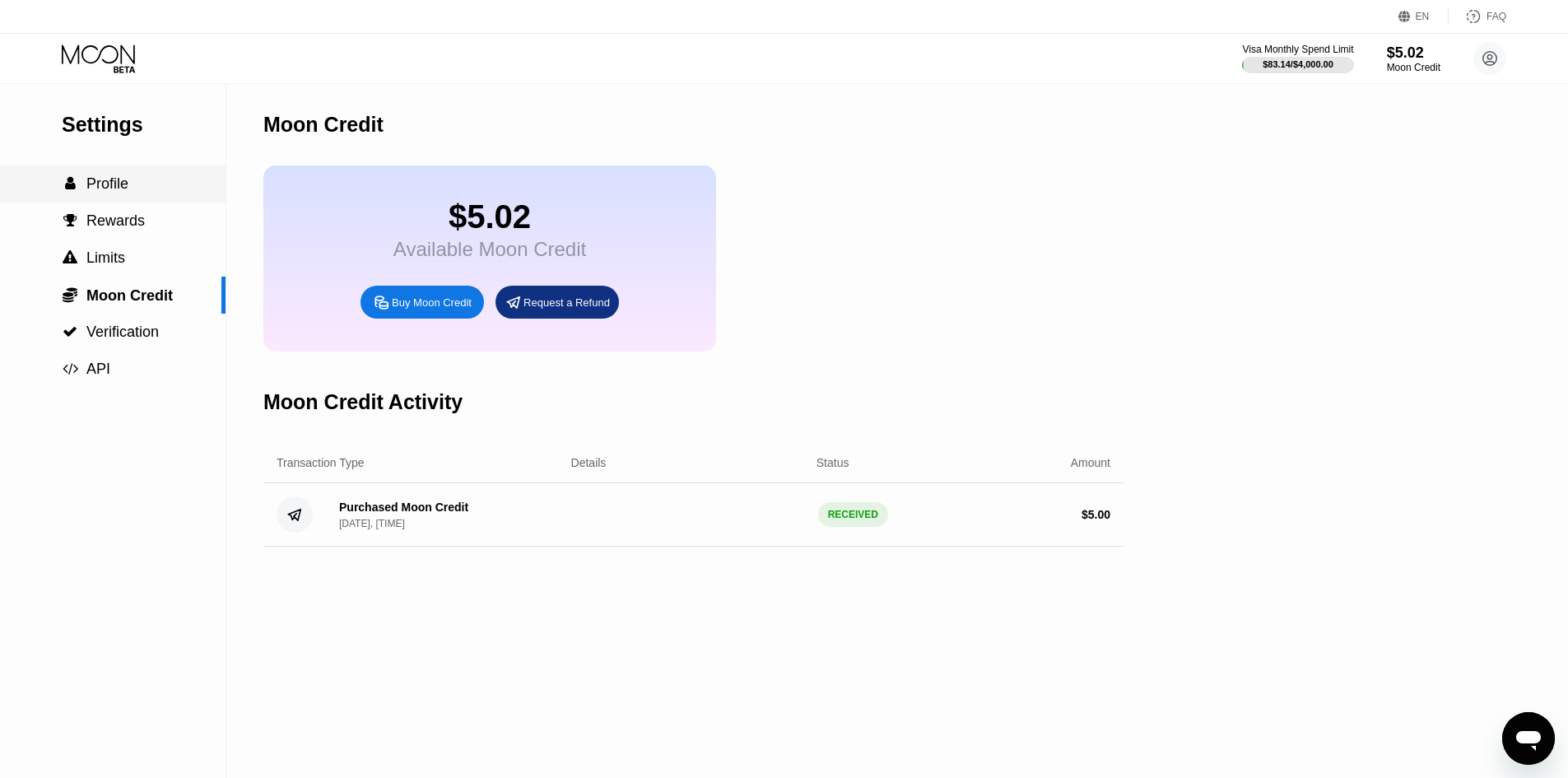 click on " Profile" at bounding box center (113, 184) 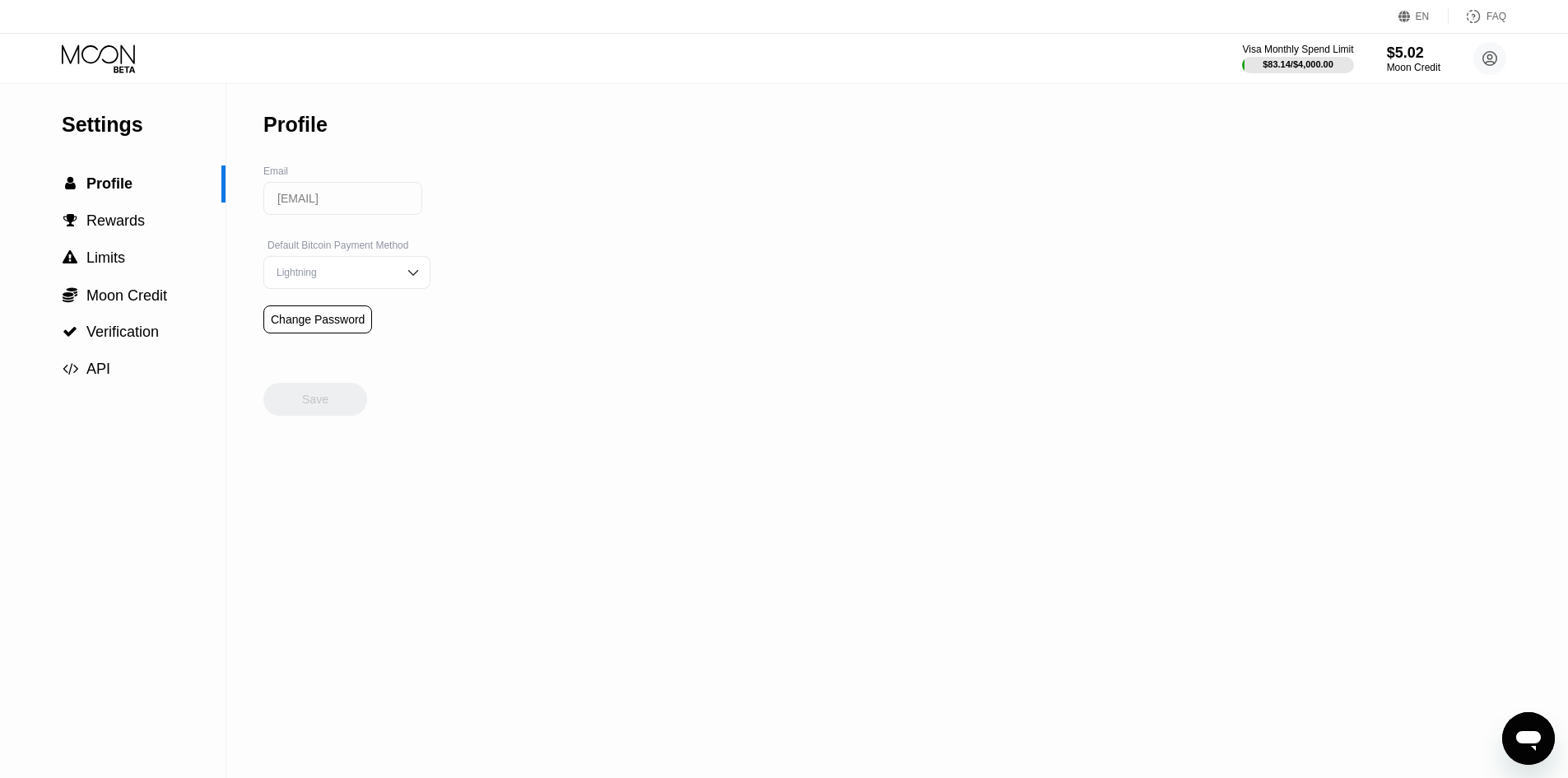 click 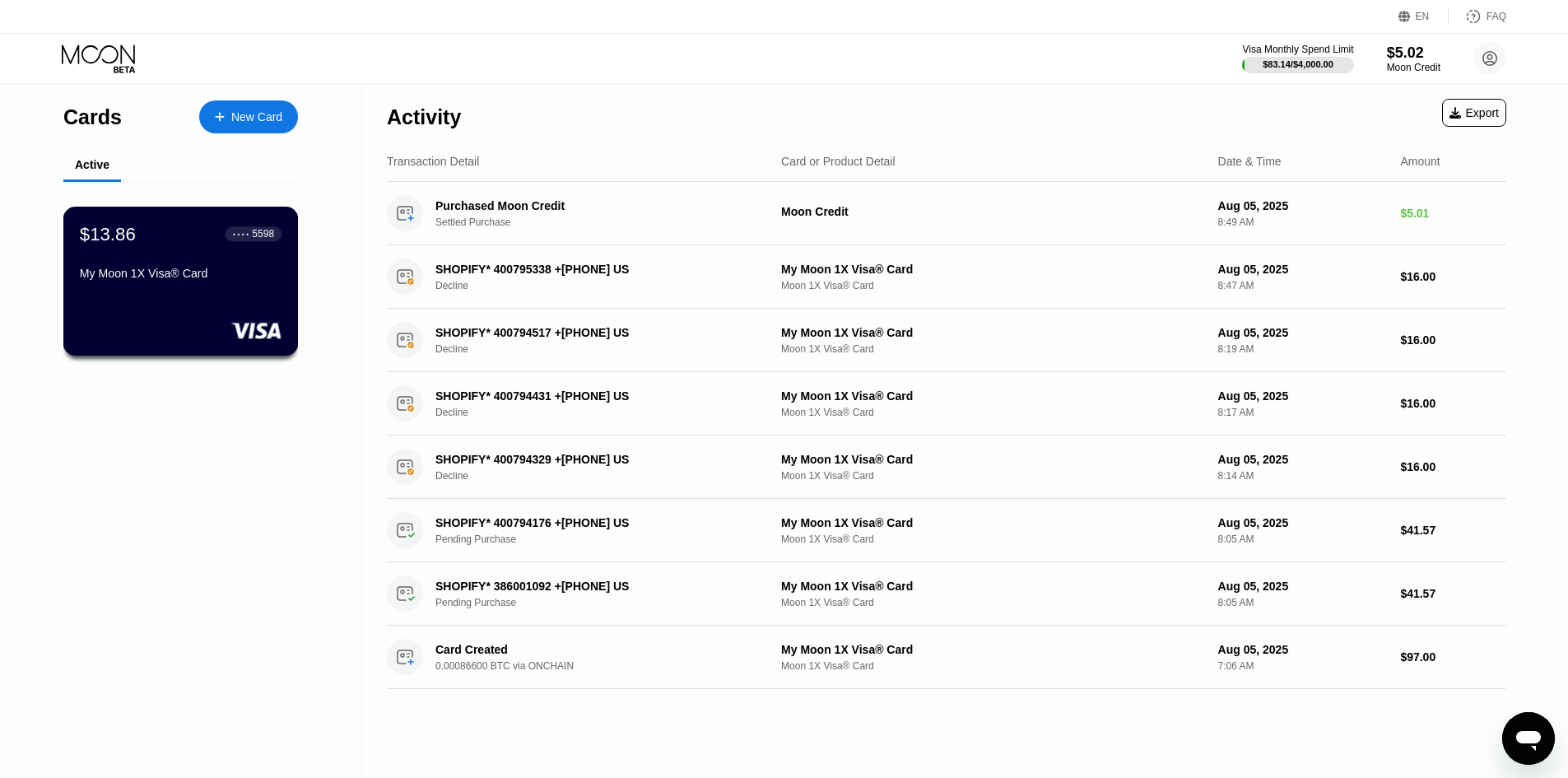 click on "$13.86 ● ● ● ● 5598 My Moon 1X Visa® Card" at bounding box center [180, 254] 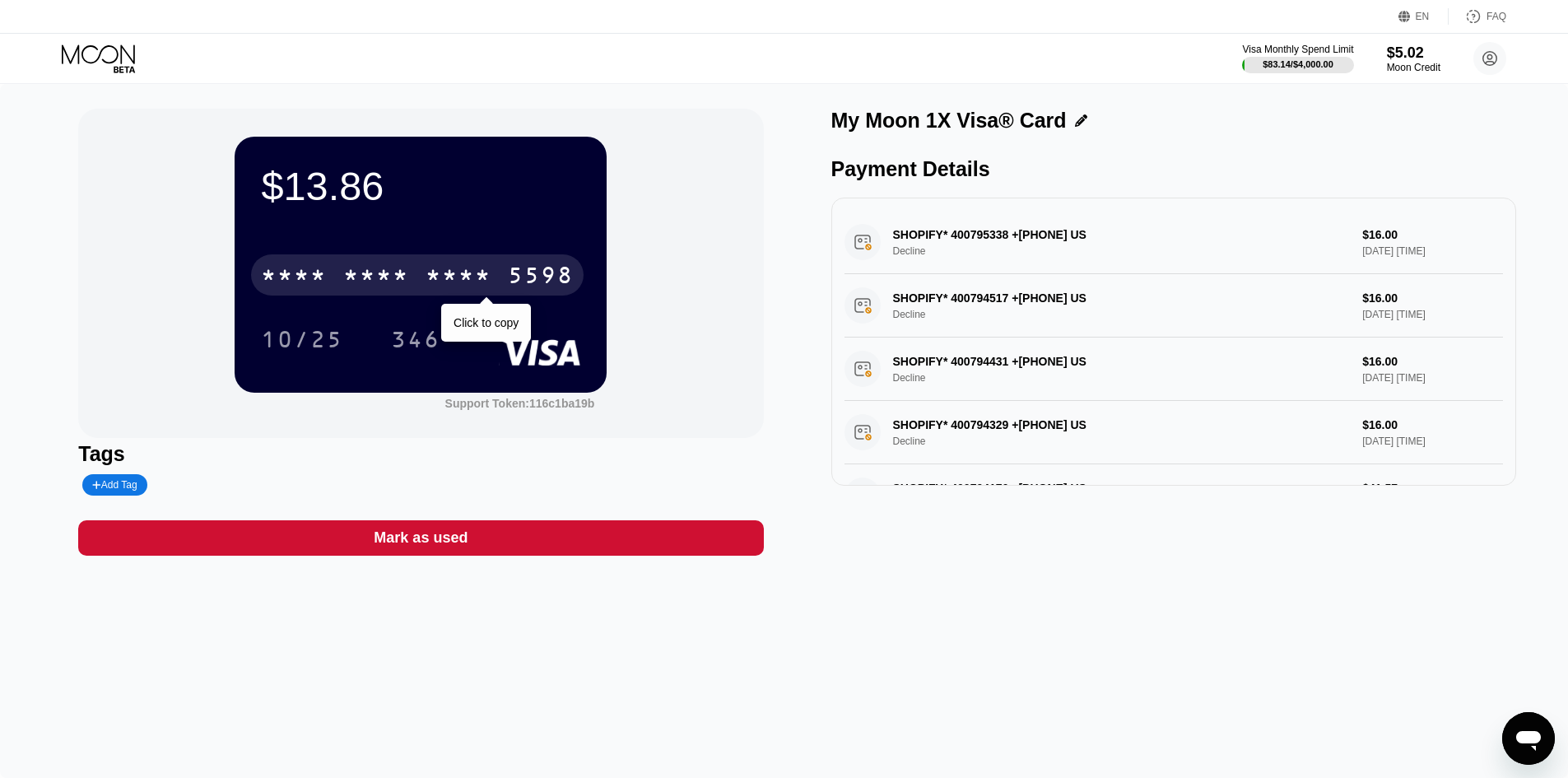click on "* * * * * * * * * * * * 5598" at bounding box center (417, 275) 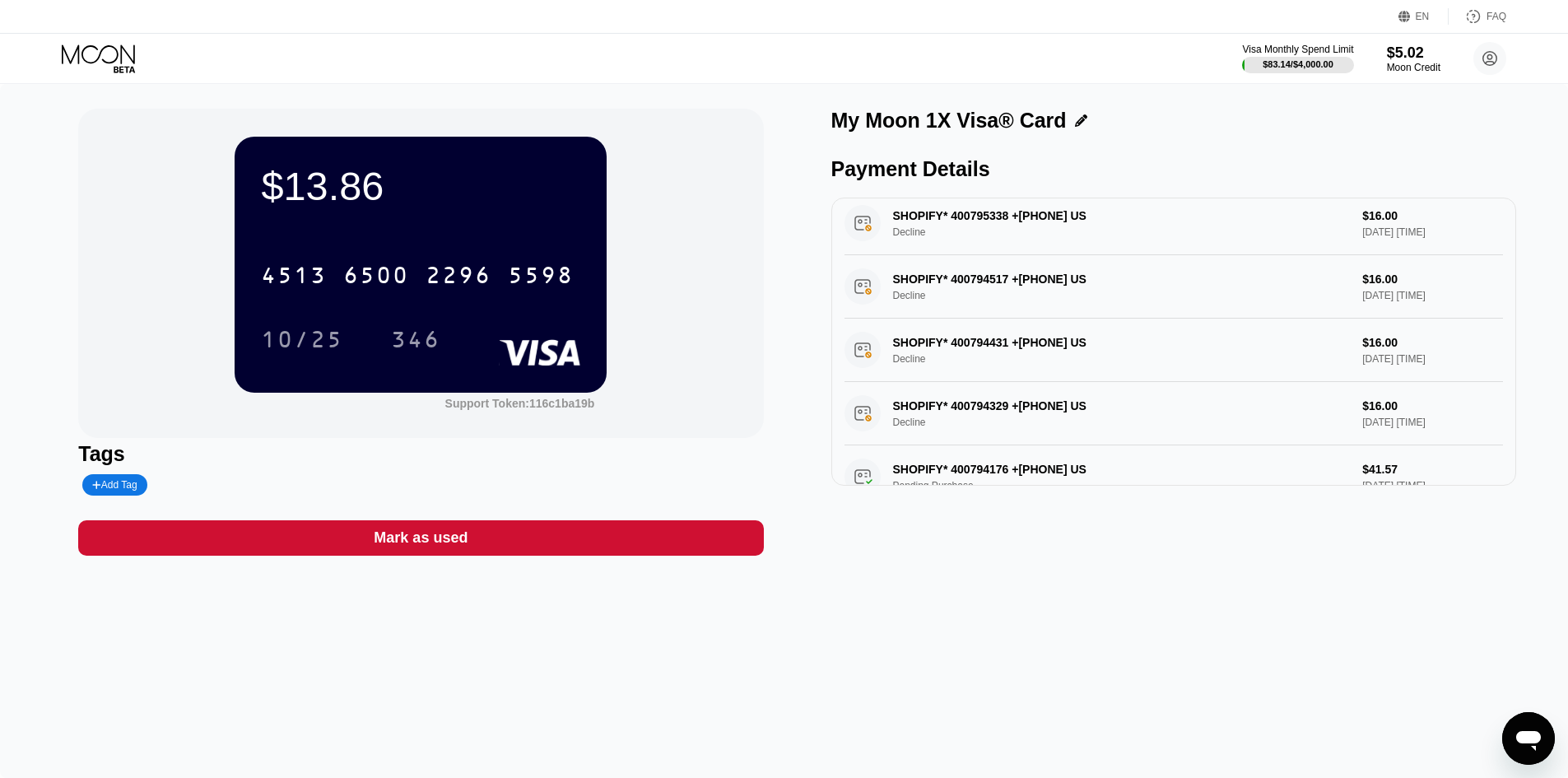 scroll, scrollTop: 0, scrollLeft: 0, axis: both 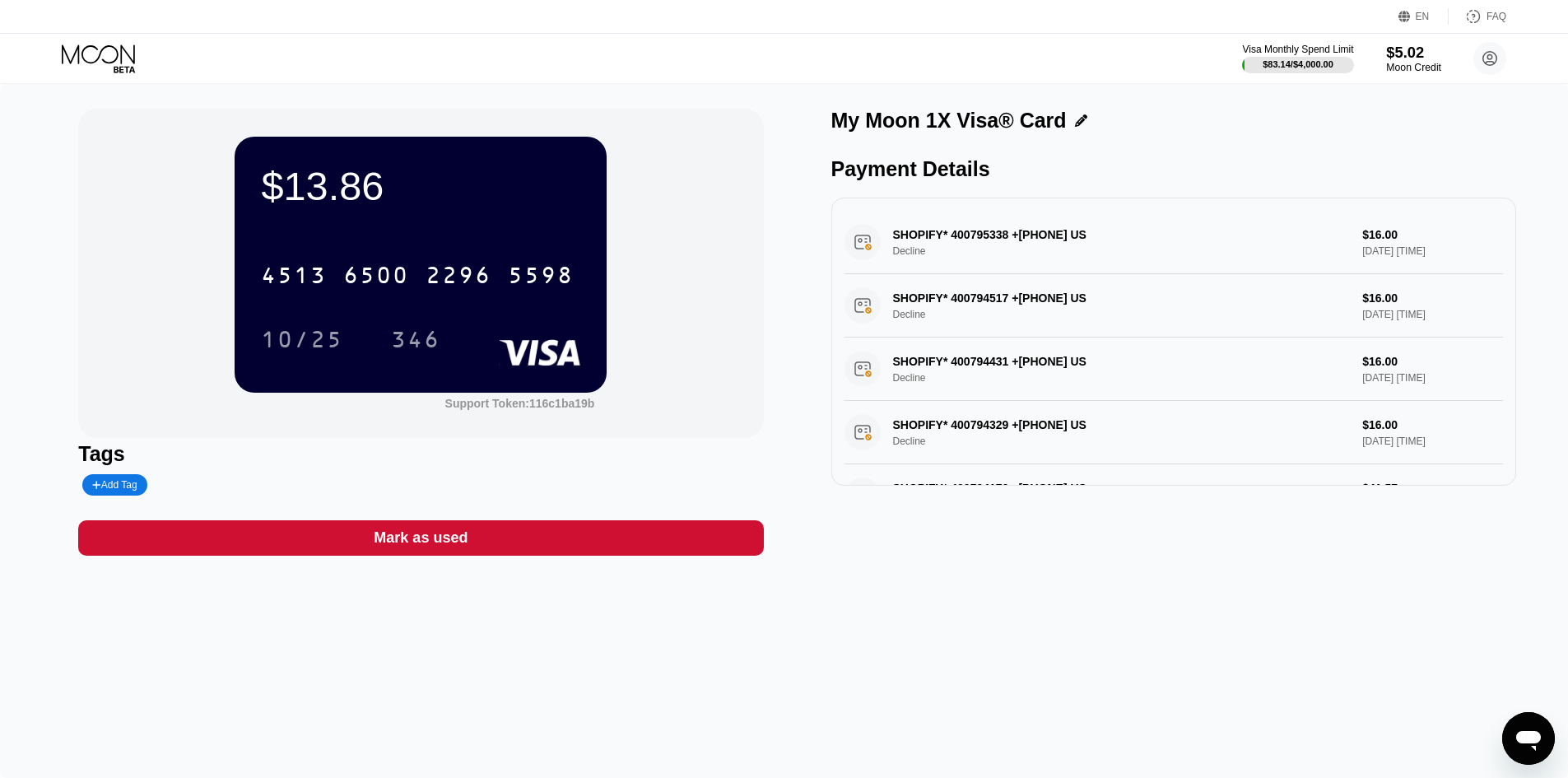 click on "Moon Credit" at bounding box center [1413, 68] 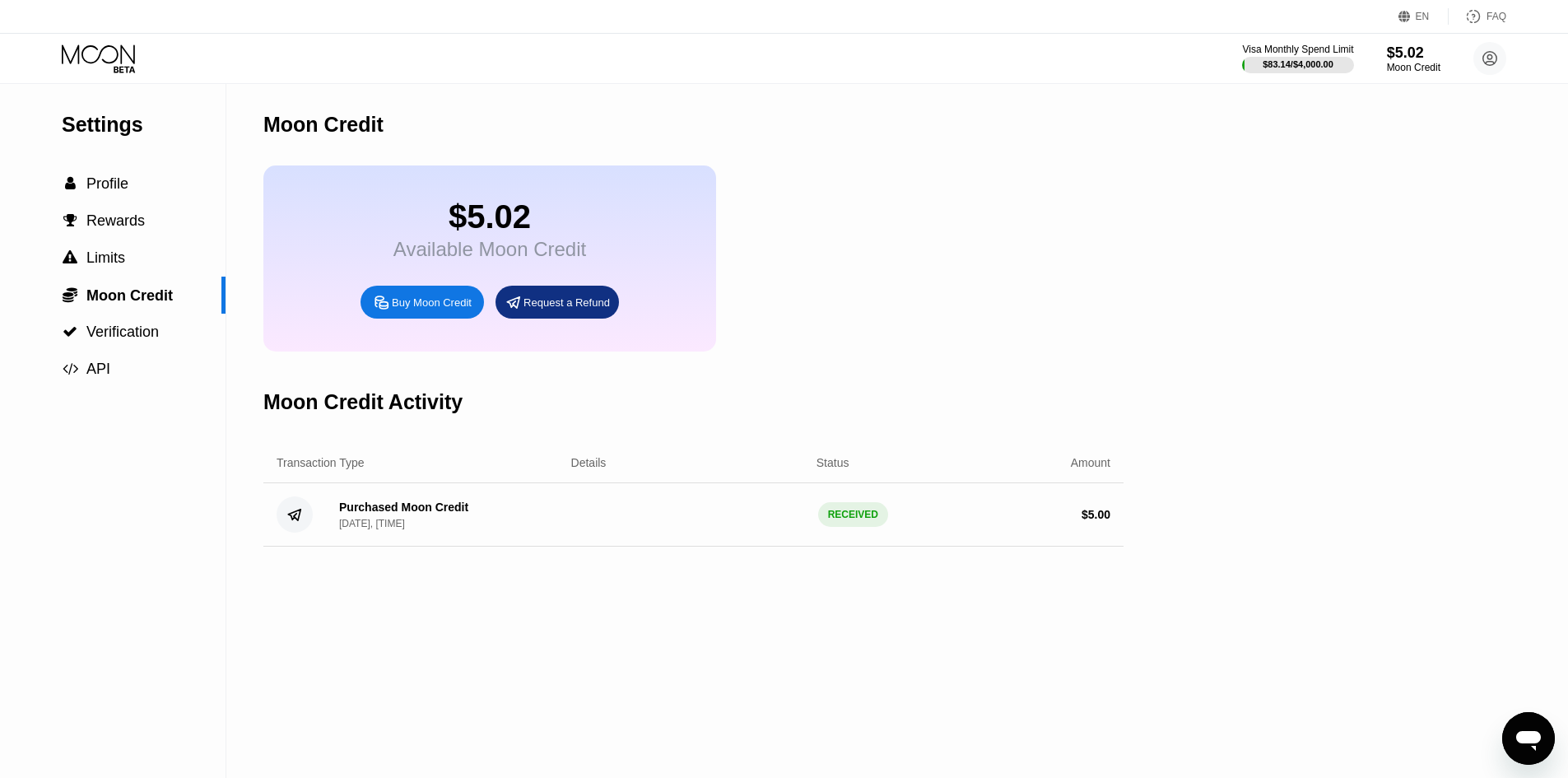 click on "Request a Refund" at bounding box center [557, 302] 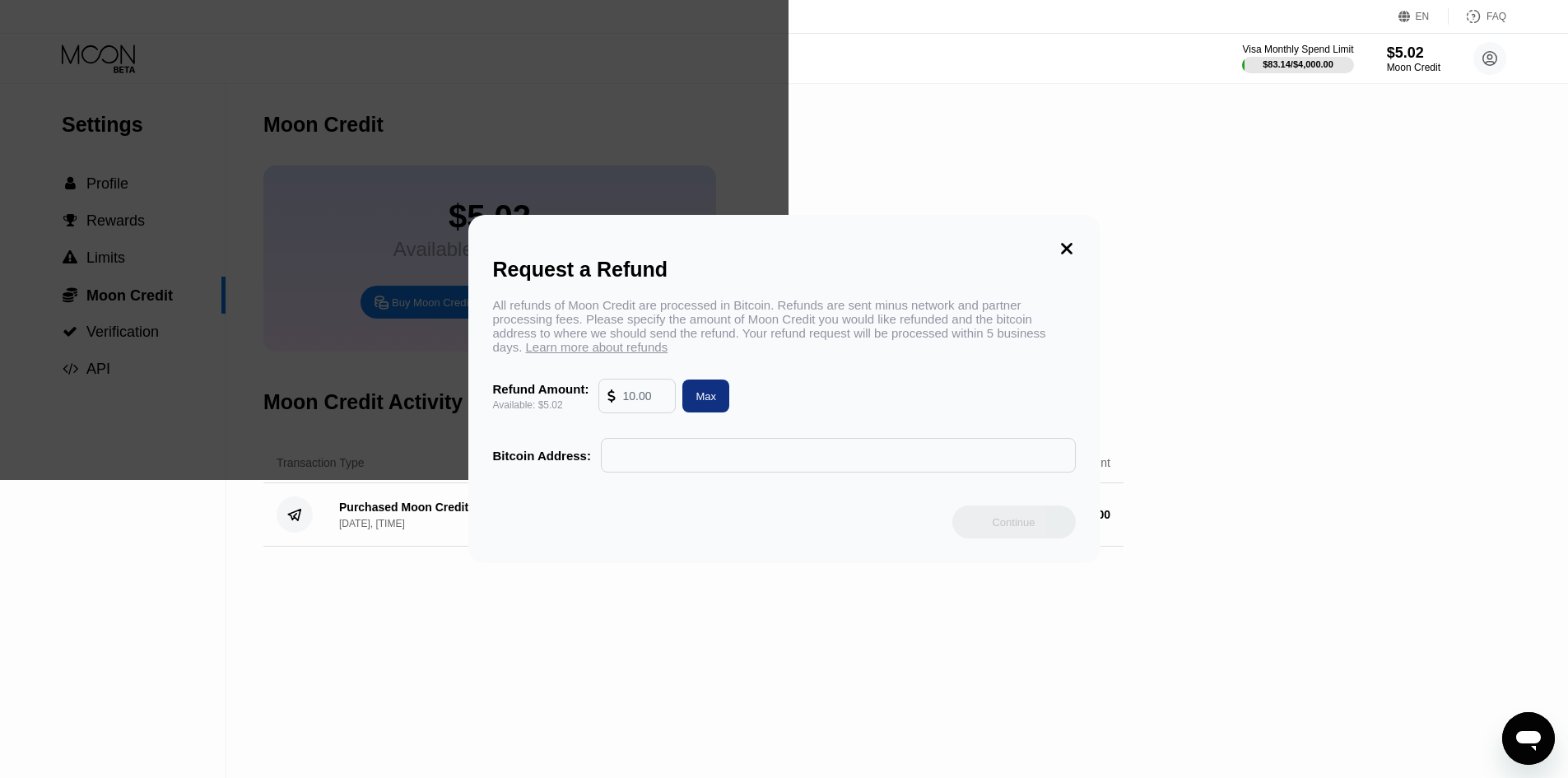 scroll, scrollTop: 165, scrollLeft: 0, axis: vertical 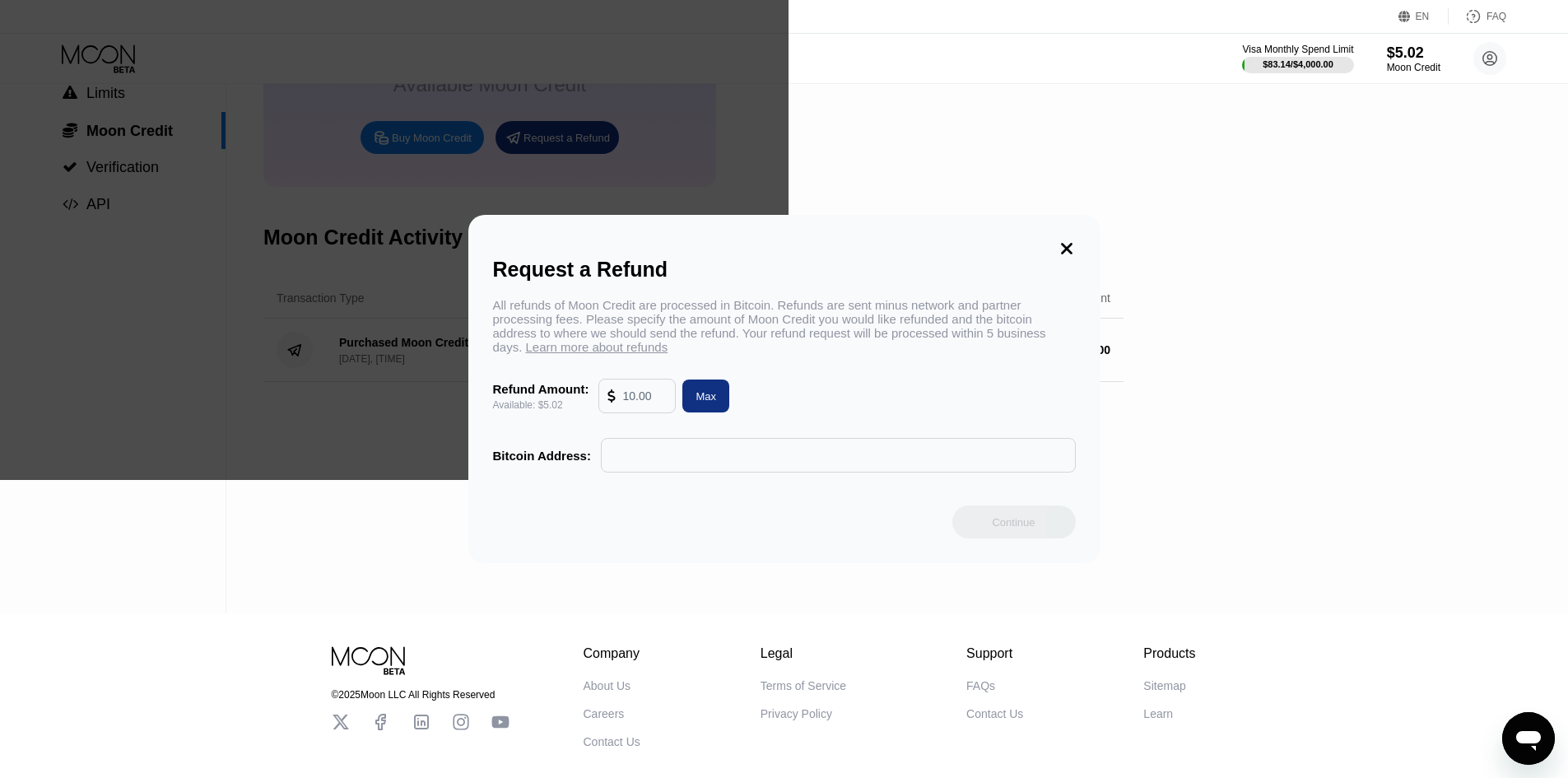 click on "Request a Refund All refunds of Moon Credit are processed in Bitcoin. Refunds are sent minus network and partner processing fees. Please specify the amount of Moon Credit you would like refunded and the bitcoin address to where we should send the refund. Your refund request will be processed within 5 business days. Learn more about refunds Refund Amount: Available: $5.02 Max Bitcoin Address: Continue" at bounding box center [784, 389] 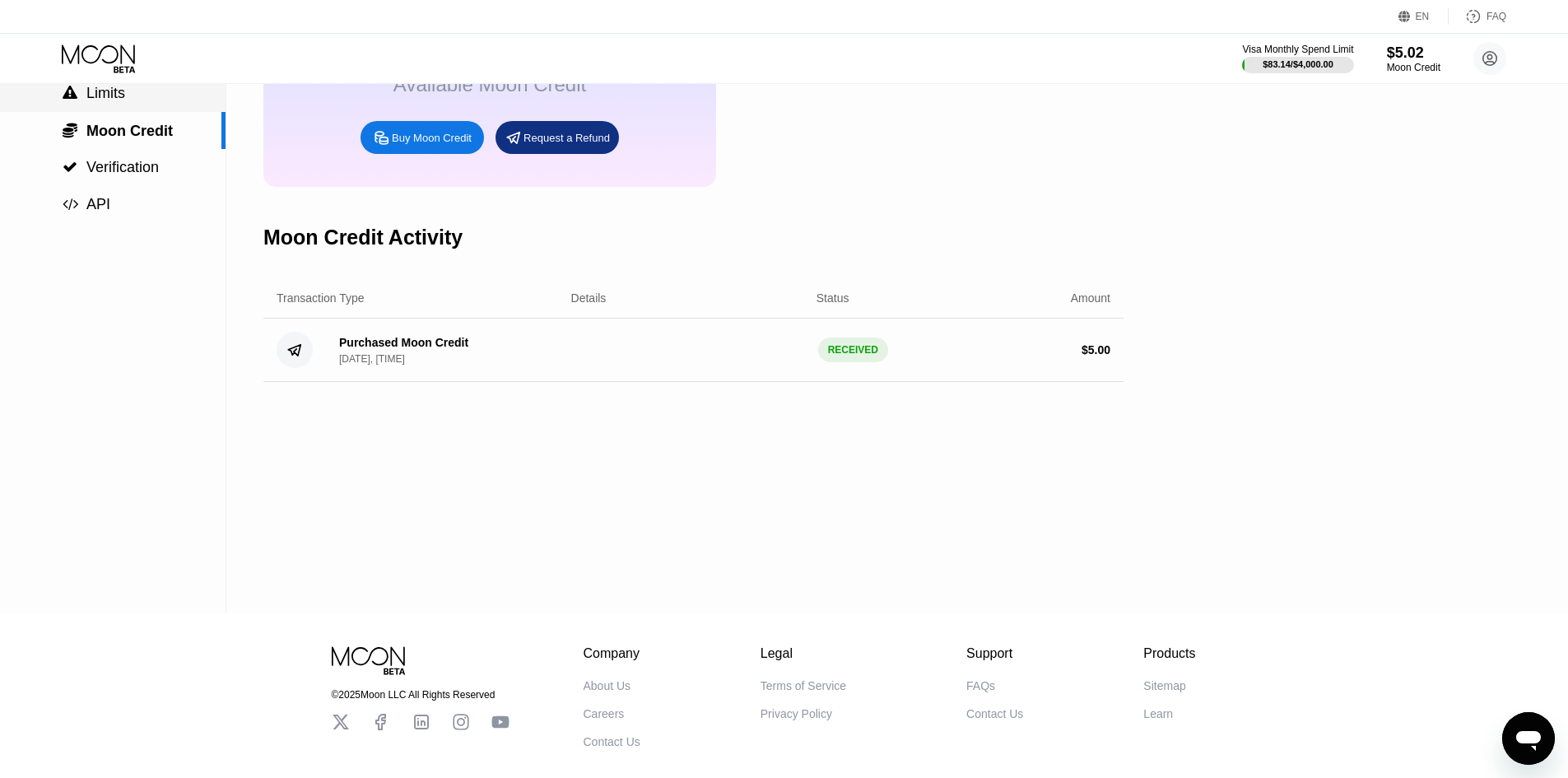 click on " Limits" at bounding box center [113, 93] 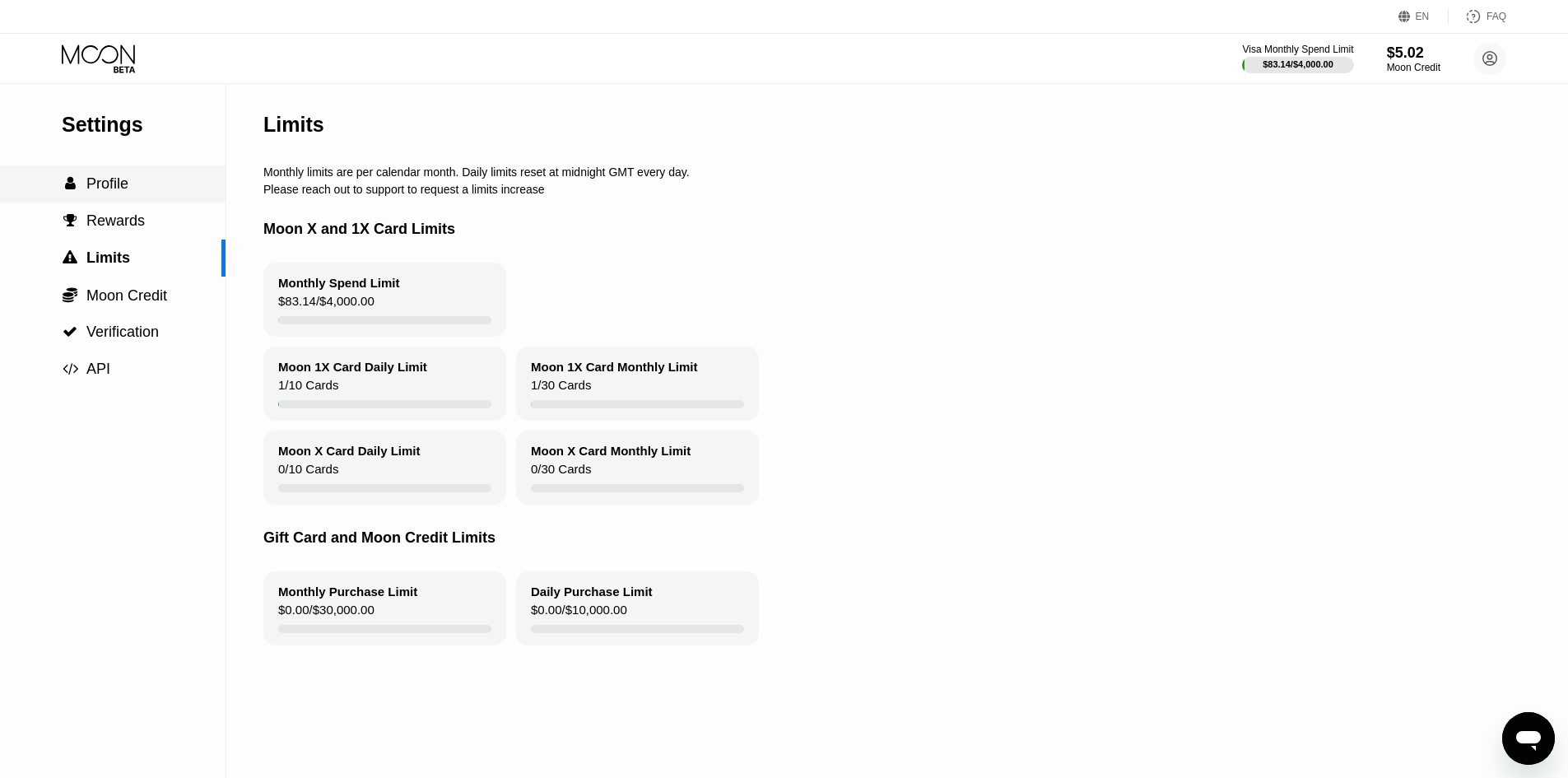 click on " Profile" at bounding box center [113, 184] 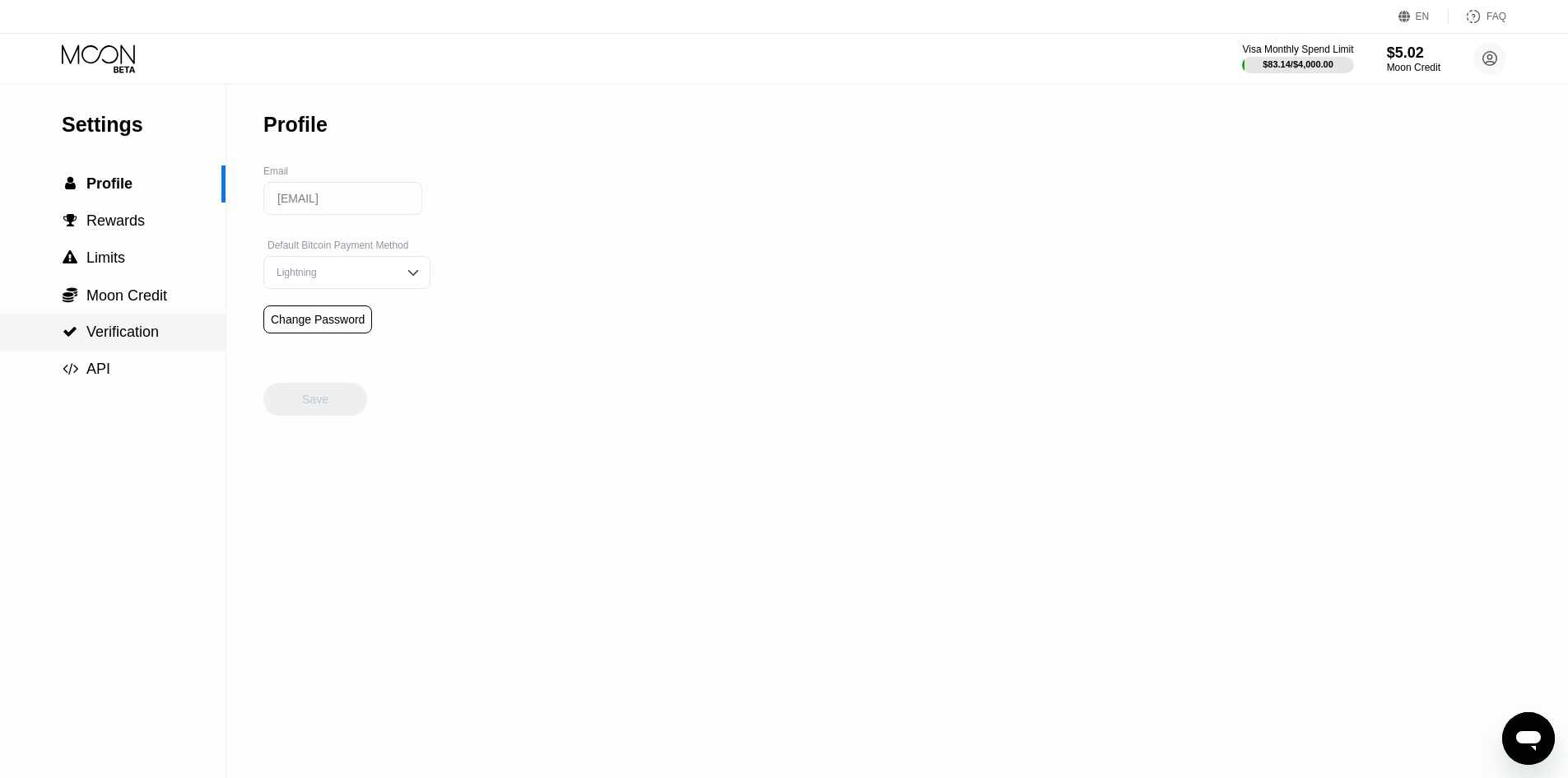 click on "Verification" at bounding box center [123, 332] 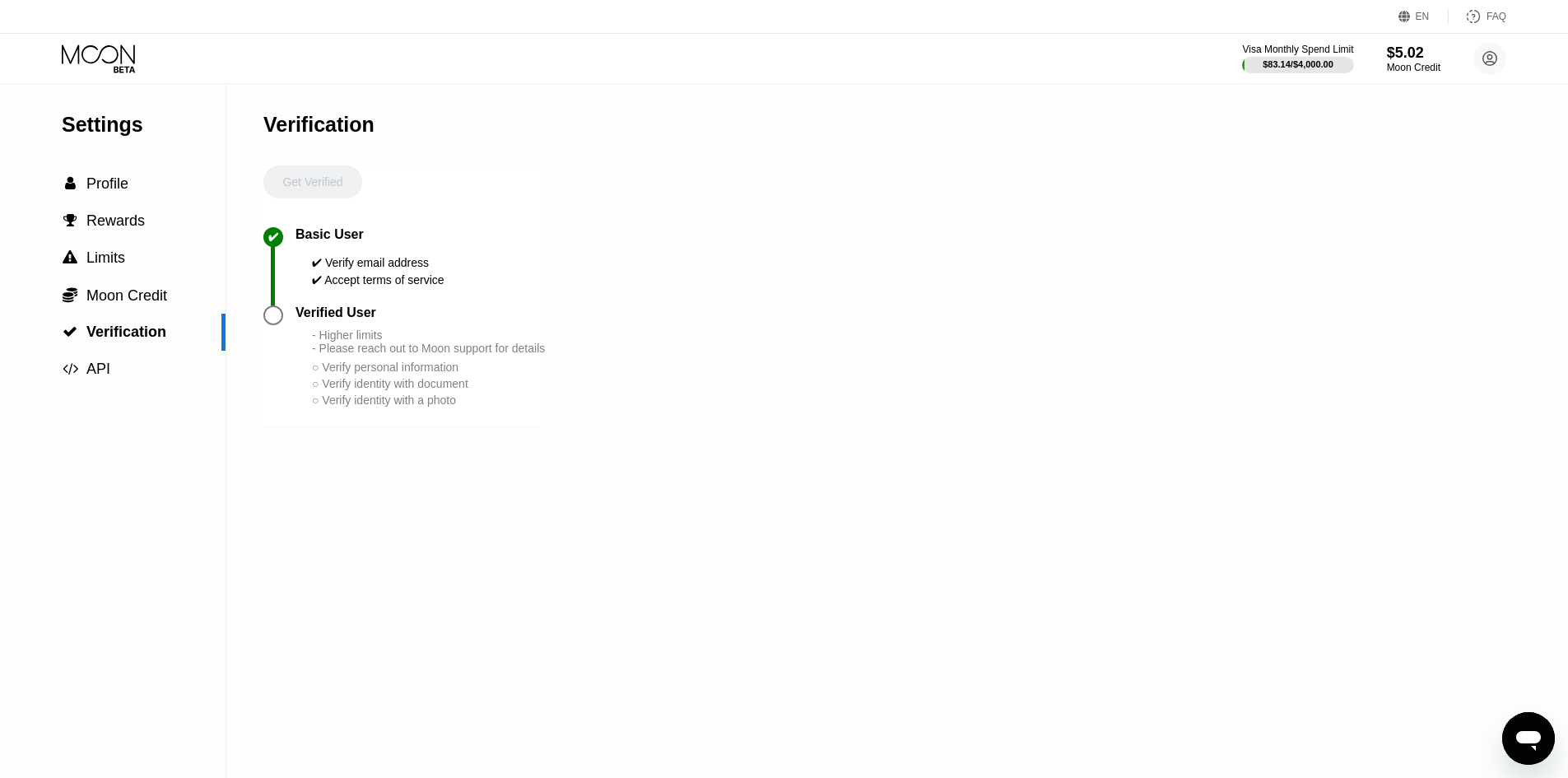 click 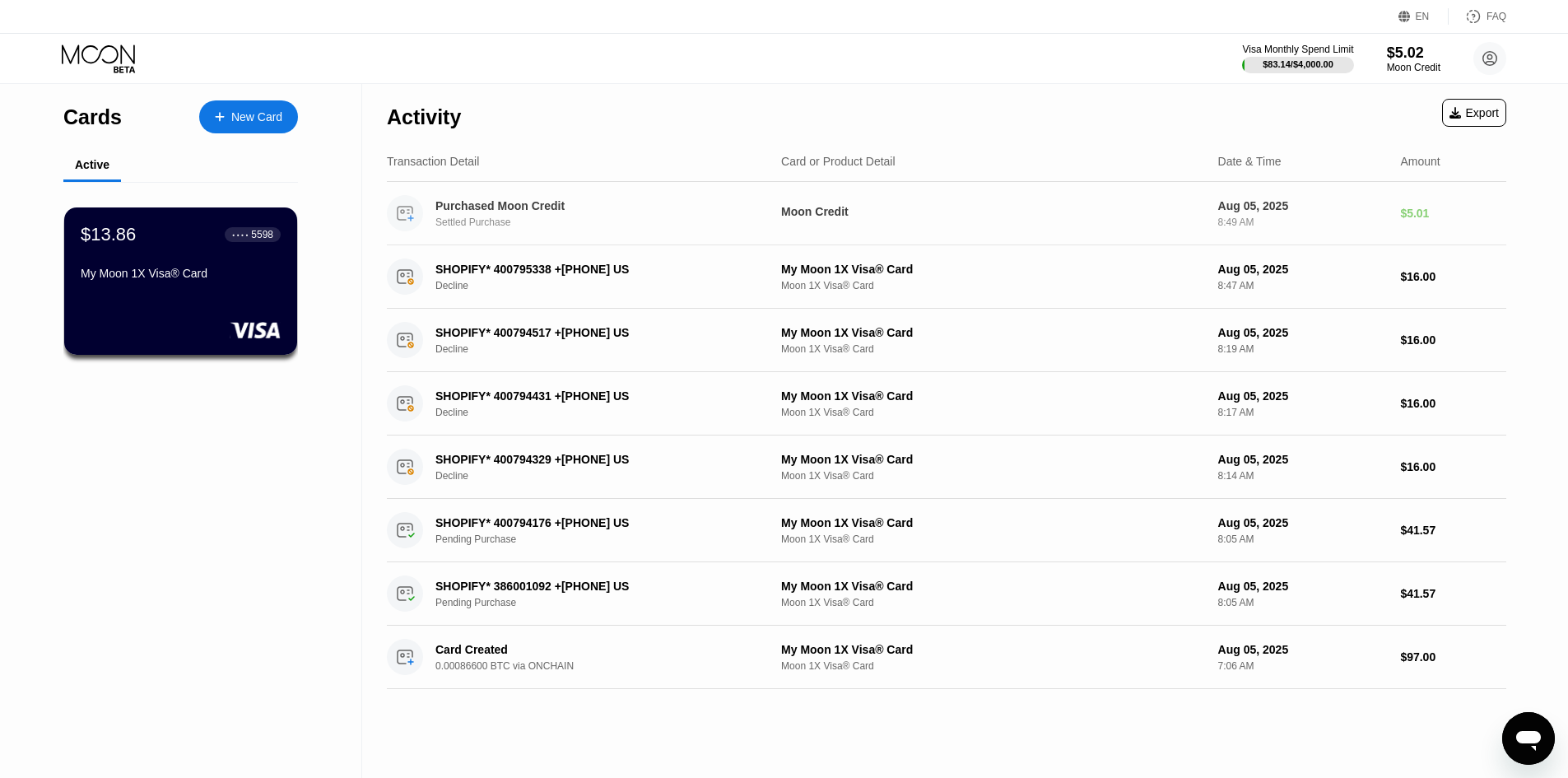 click on "Purchased Moon Credit" at bounding box center [595, 206] 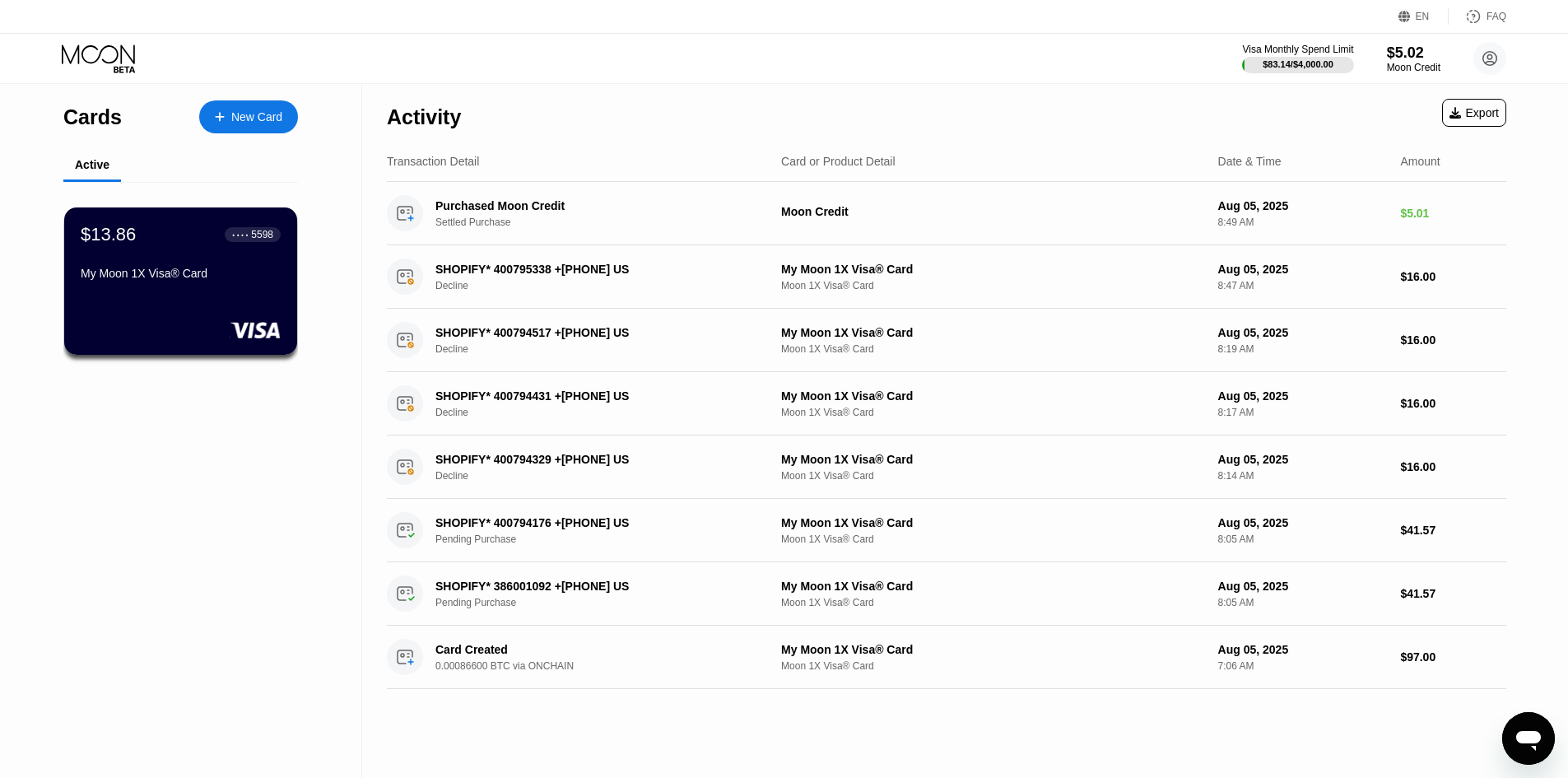 click on "$5.02" at bounding box center (1413, 53) 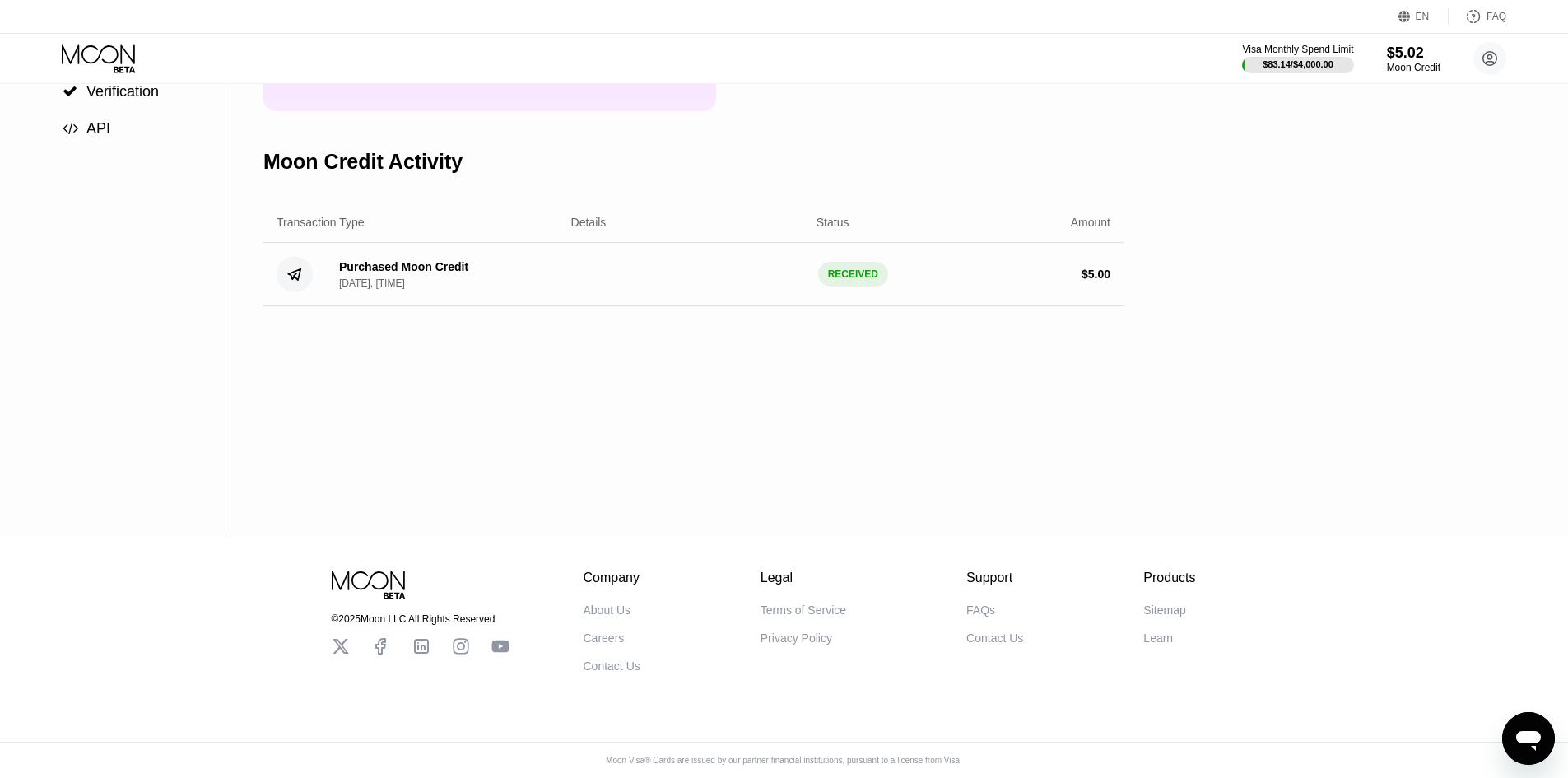 scroll, scrollTop: 0, scrollLeft: 0, axis: both 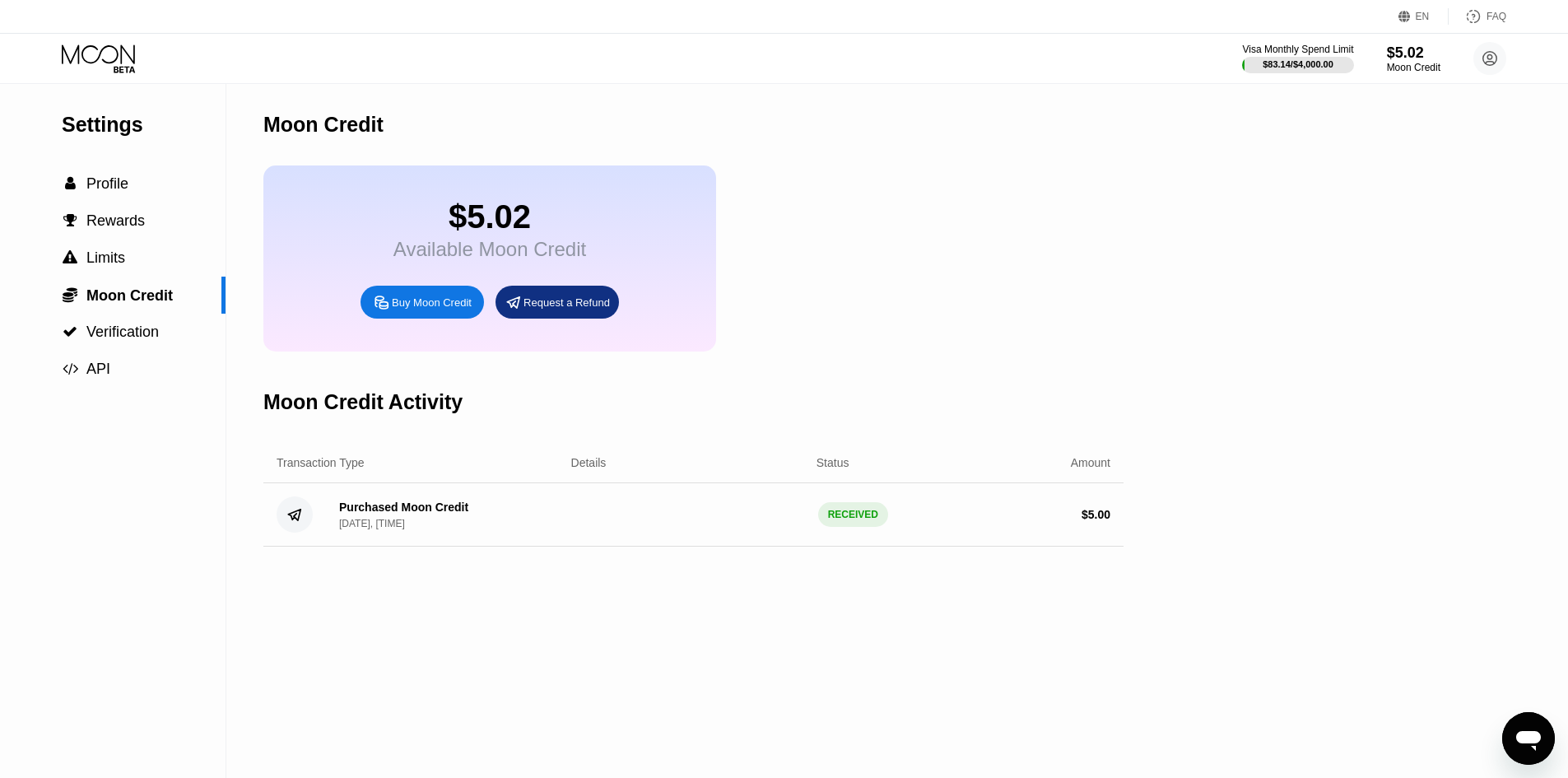 click on "RECEIVED" at bounding box center [853, 515] 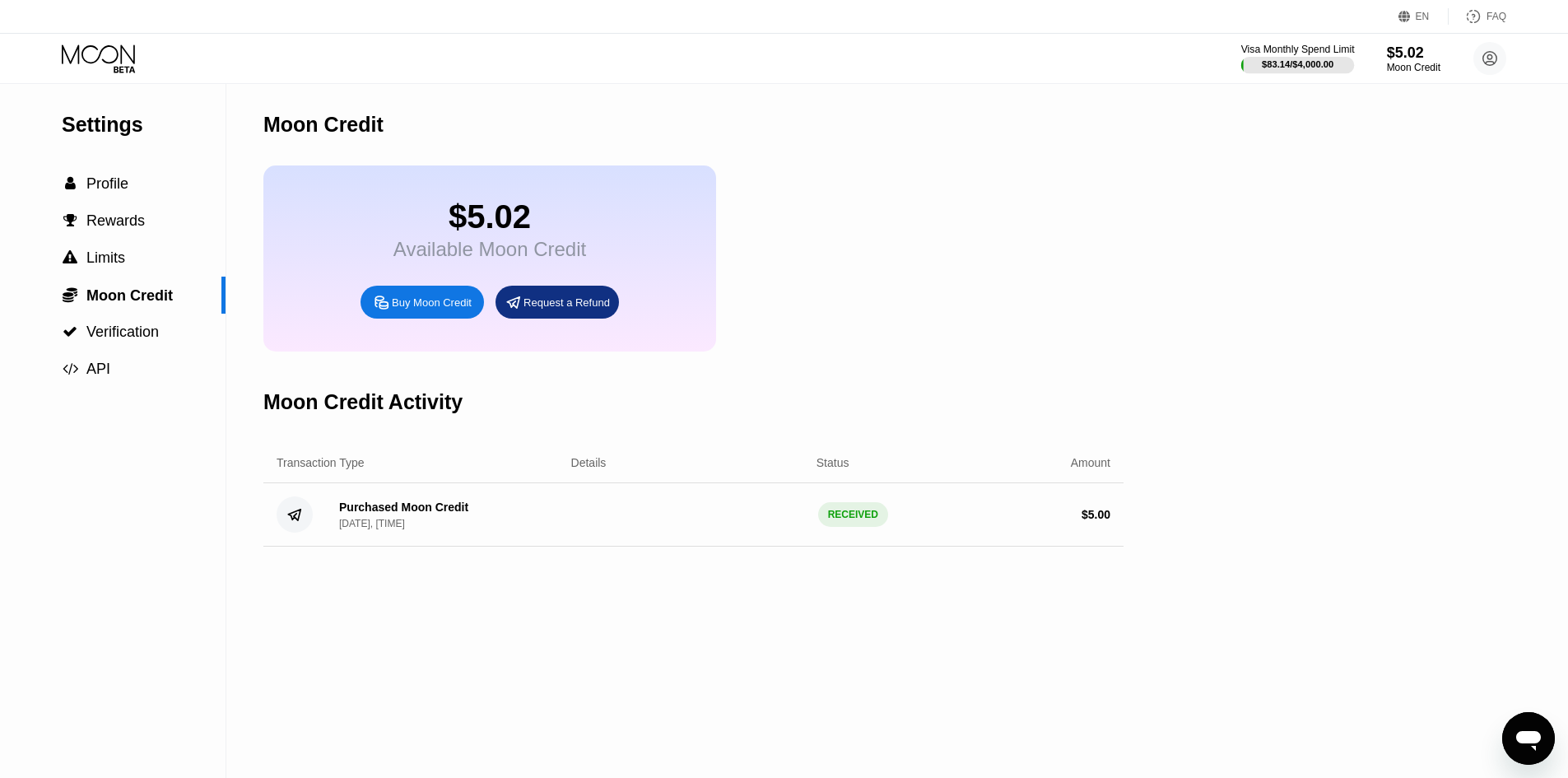 click at bounding box center (1298, 65) 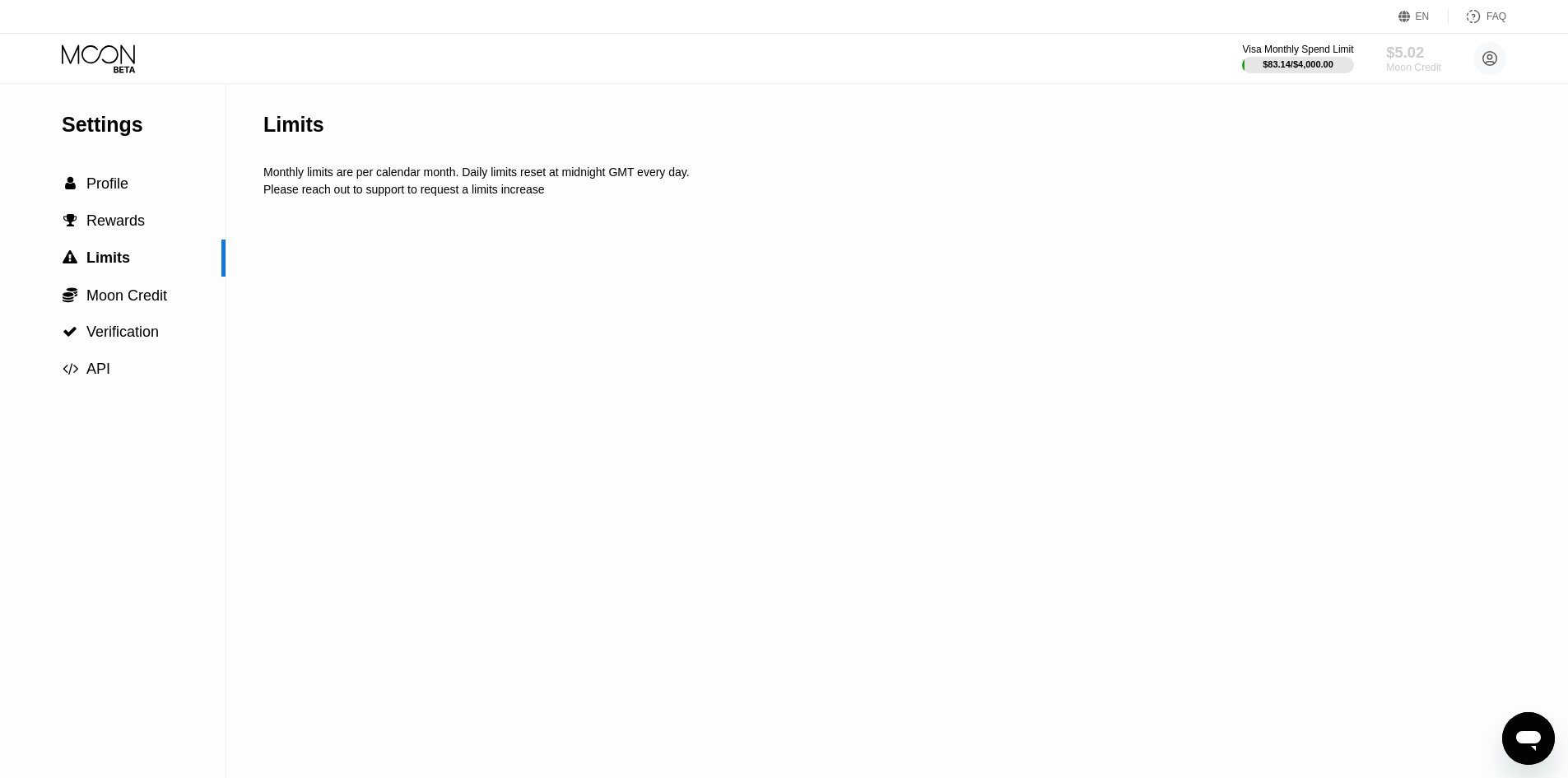 click on "$5.02" at bounding box center (1413, 52) 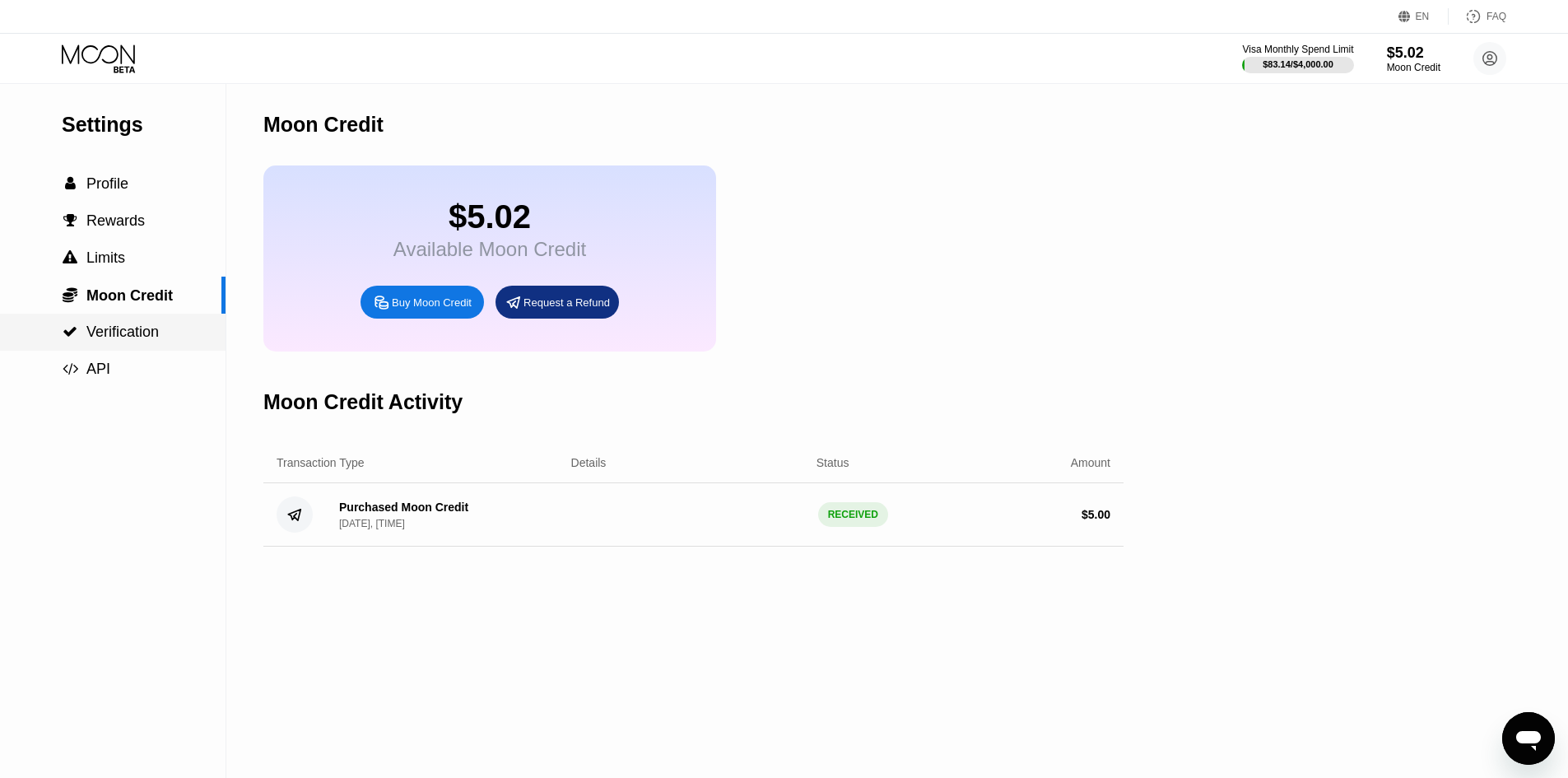 click on "Verification" at bounding box center [123, 332] 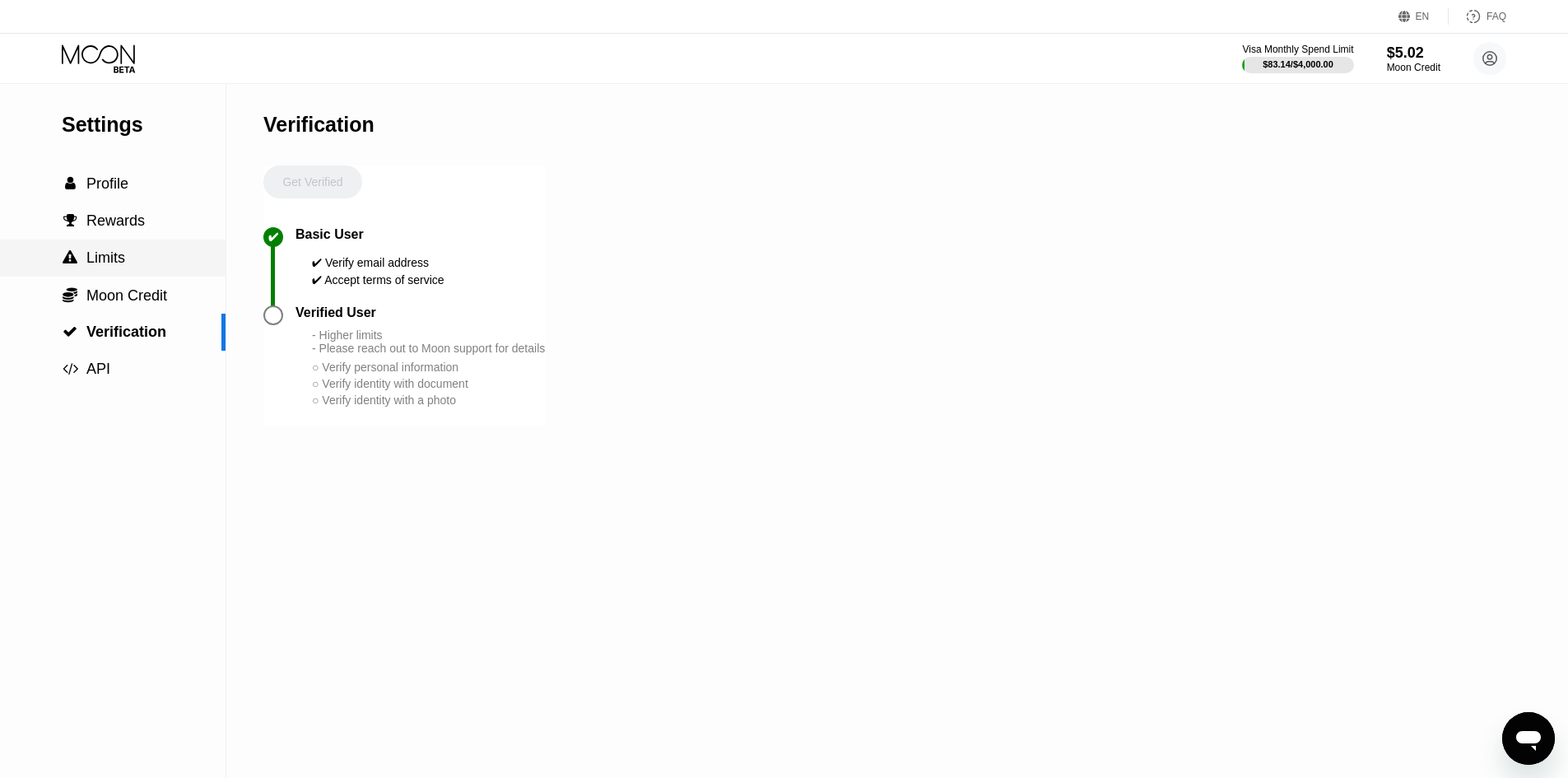 click on " Limits" at bounding box center [113, 258] 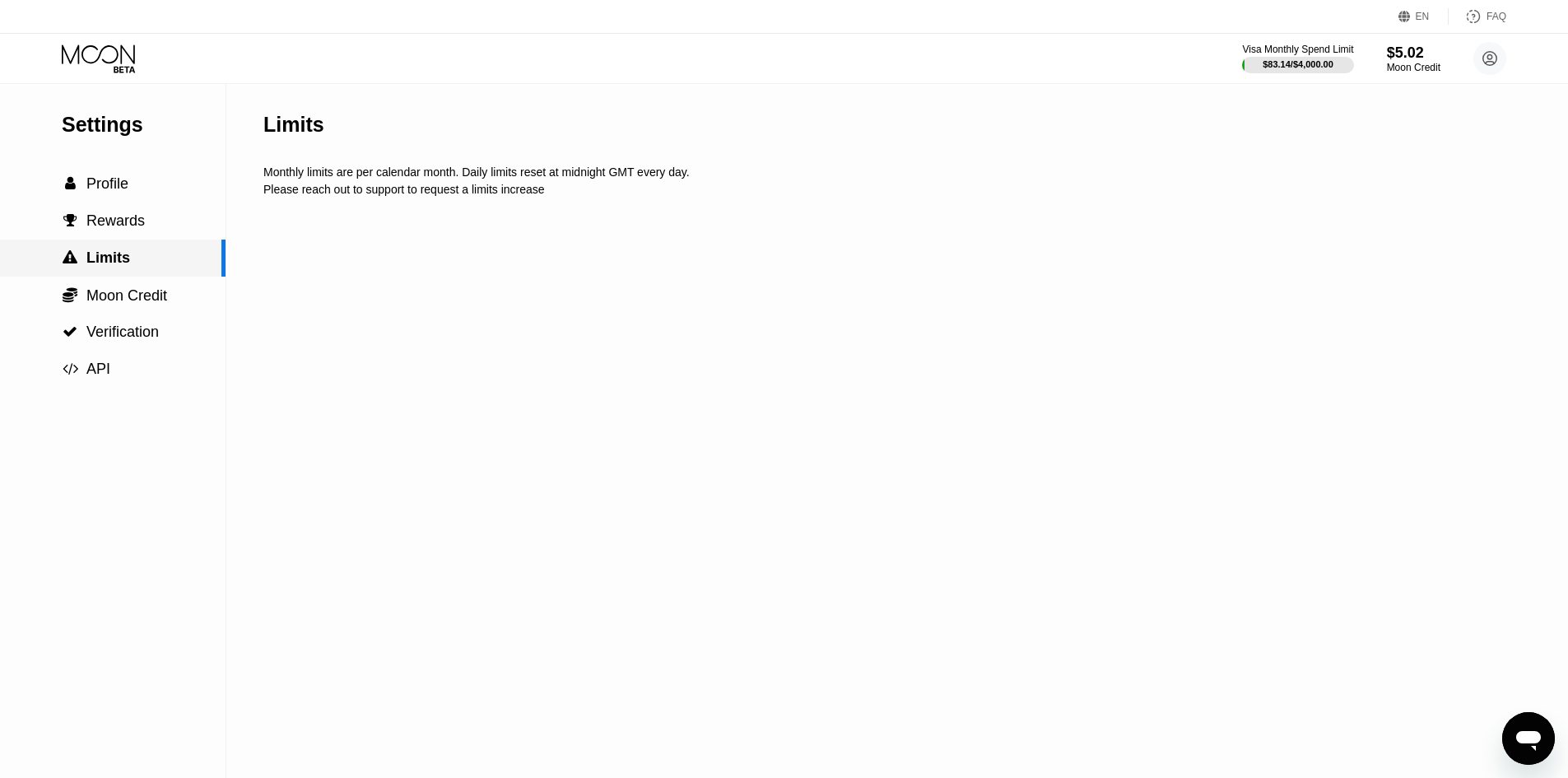 click on "Rewards" at bounding box center [115, 221] 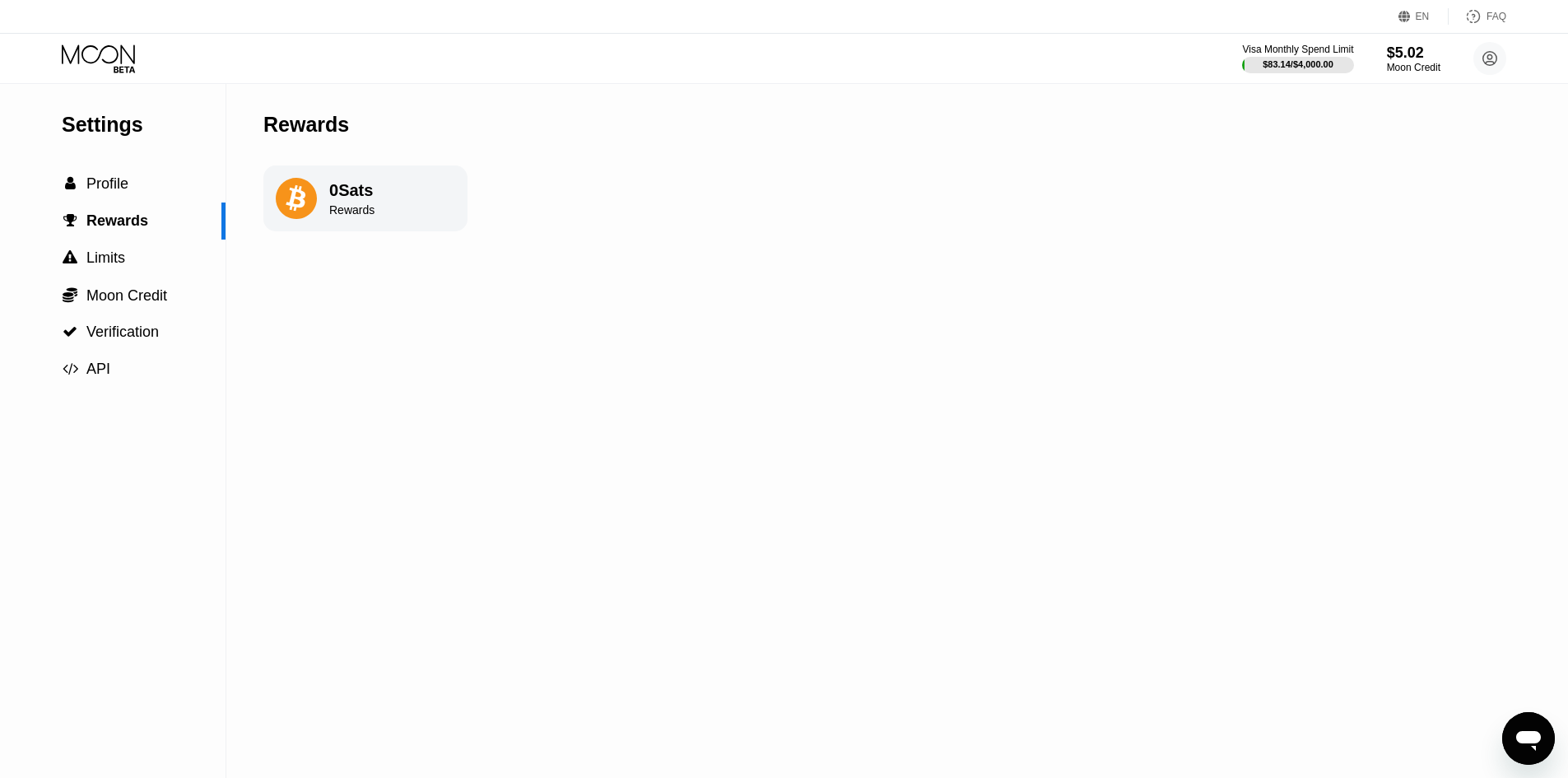 click on "0  Sats Rewards" at bounding box center [365, 198] 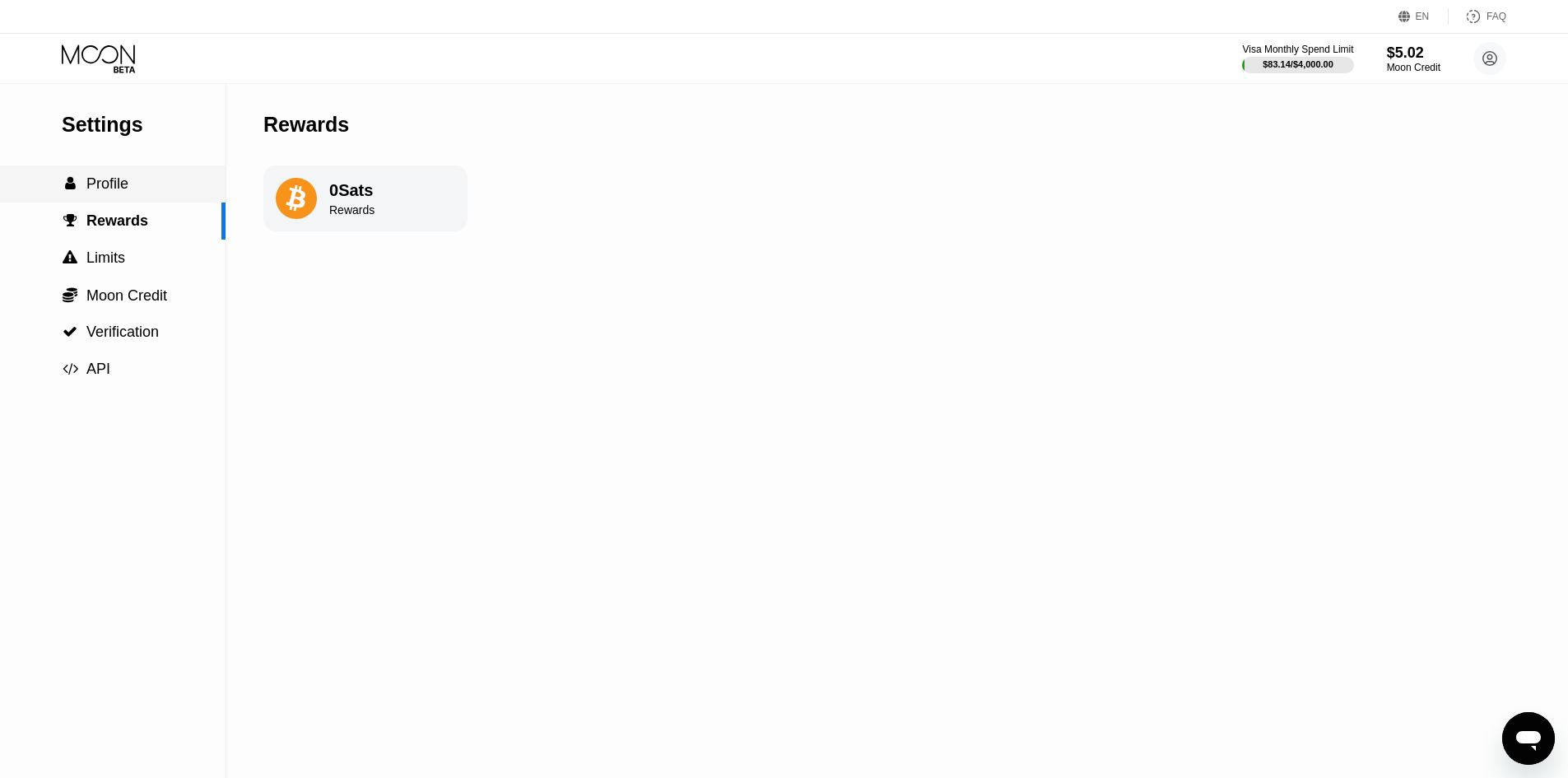 click on " Profile" at bounding box center [113, 184] 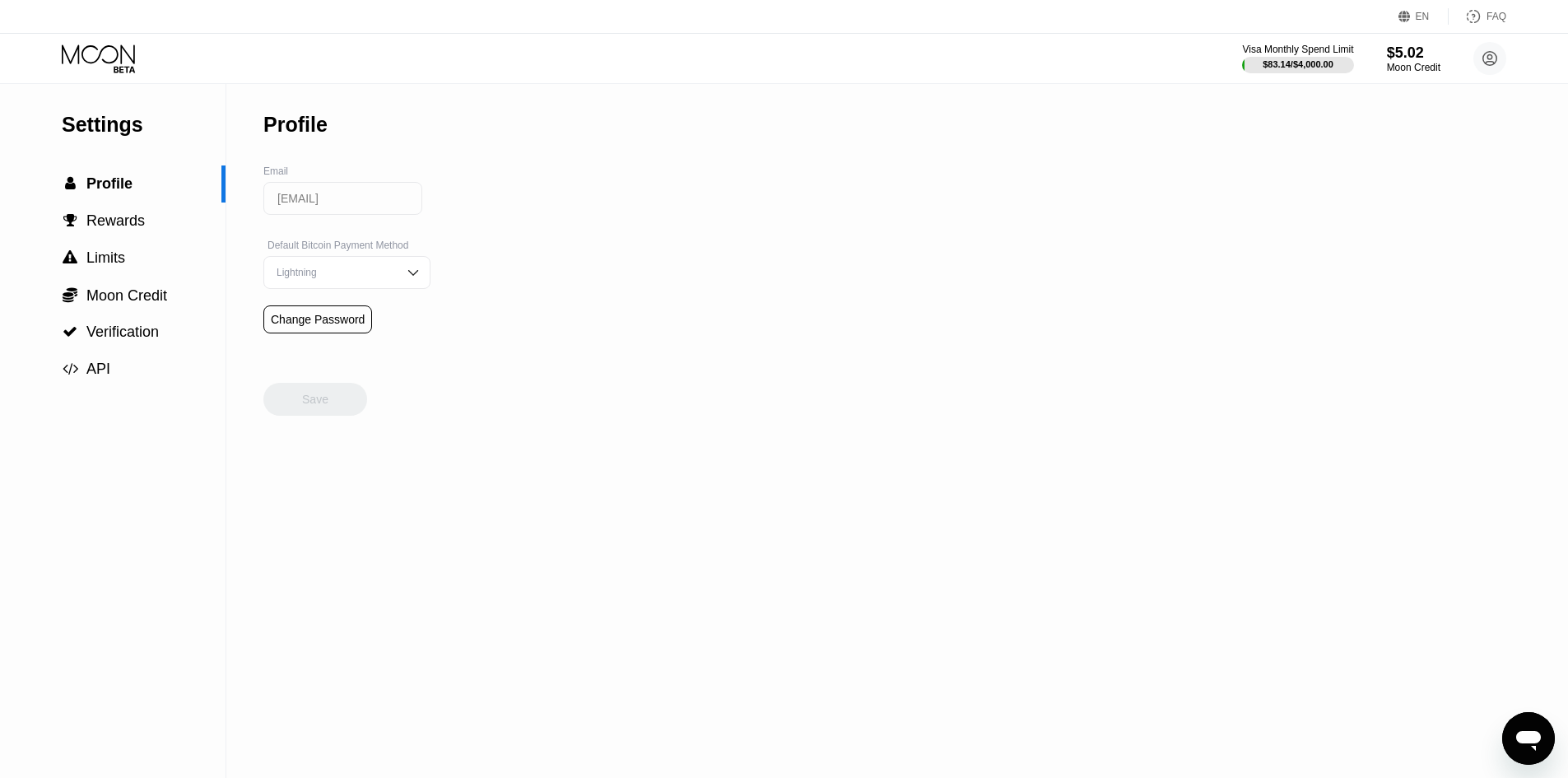 click 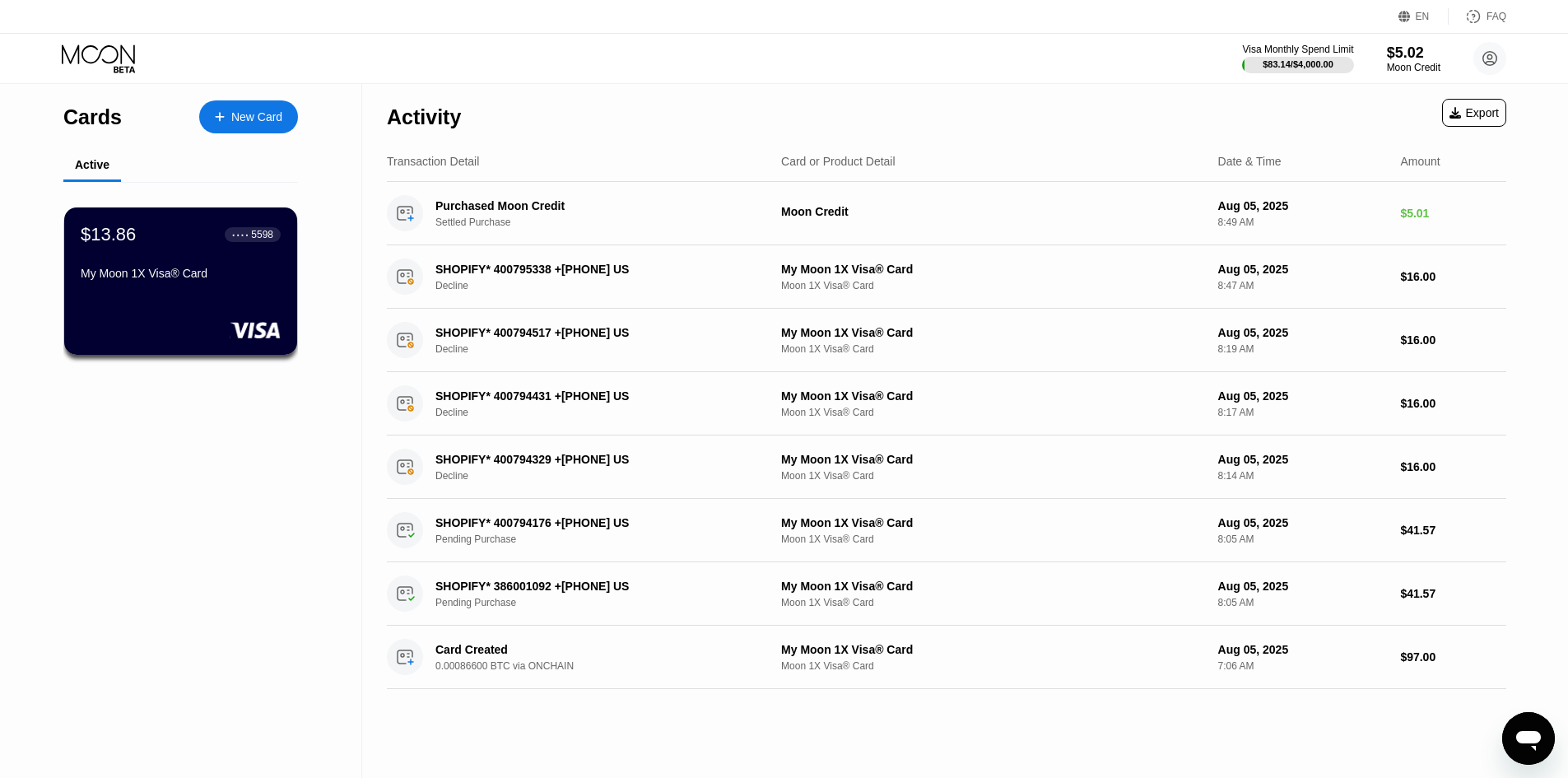 click on "$13.86 ● ● ● ● 5598" at bounding box center (180, 235) 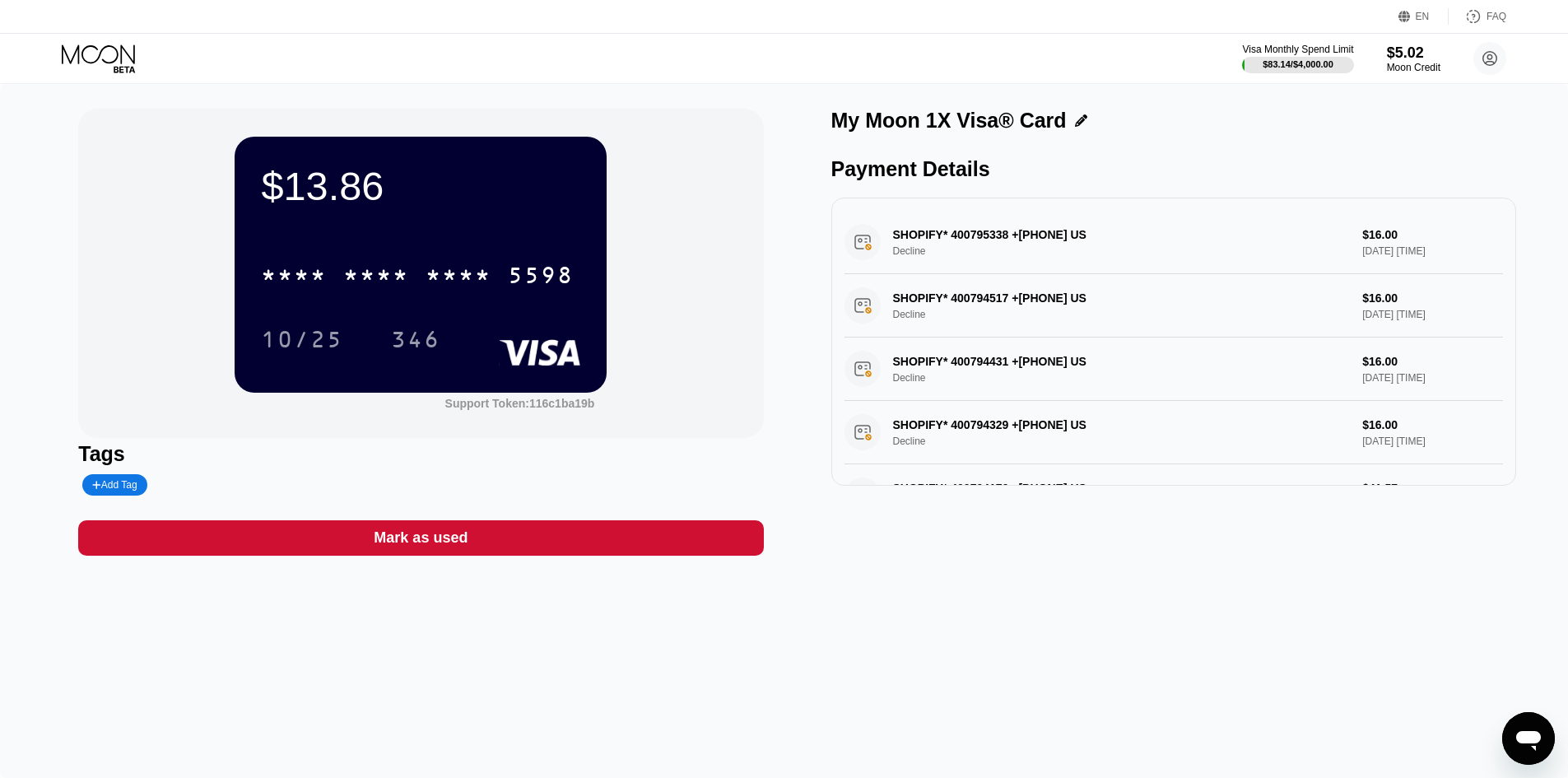click on "Mark as used" at bounding box center [421, 538] 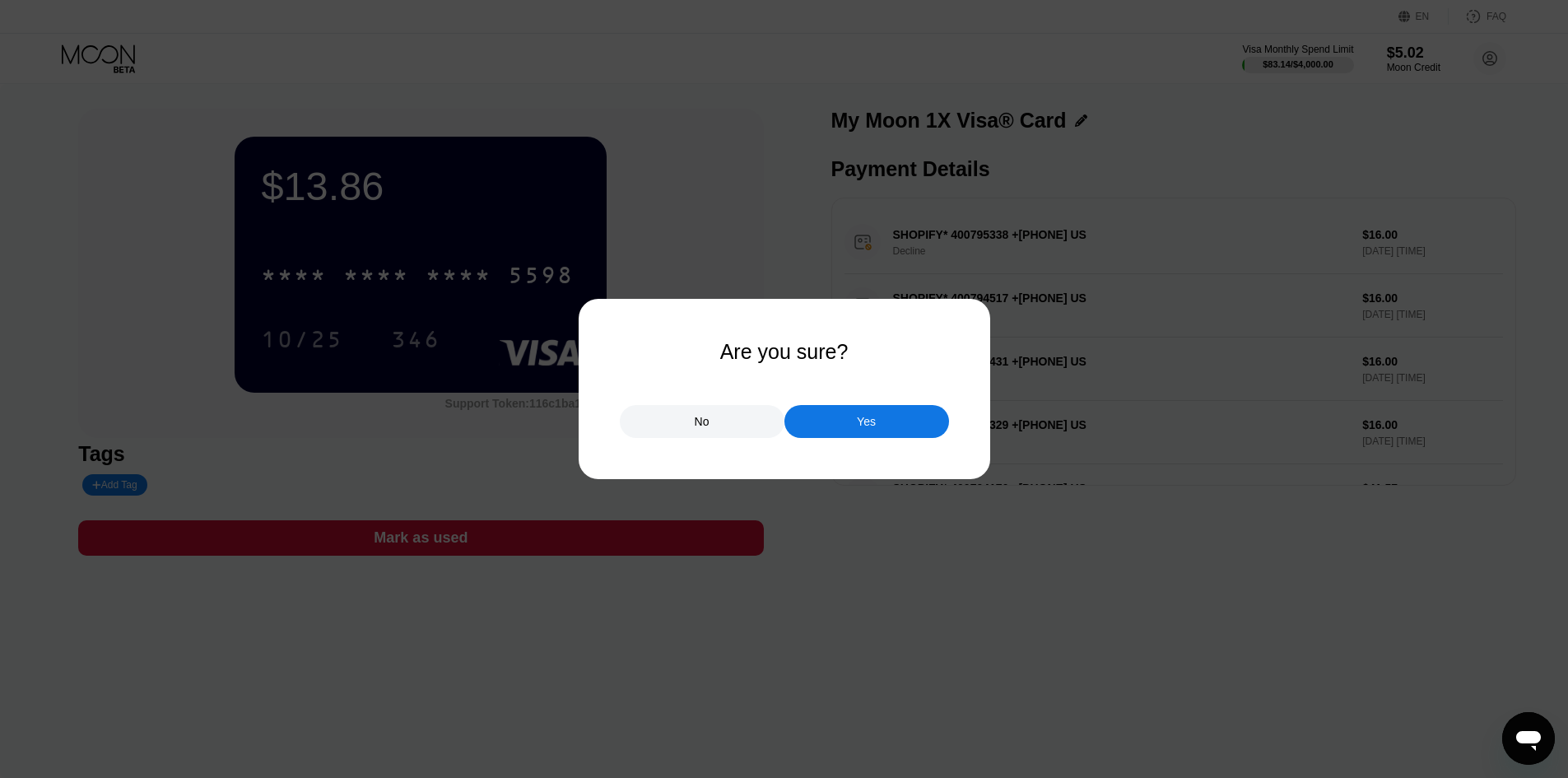 click on "Yes" at bounding box center (866, 422) 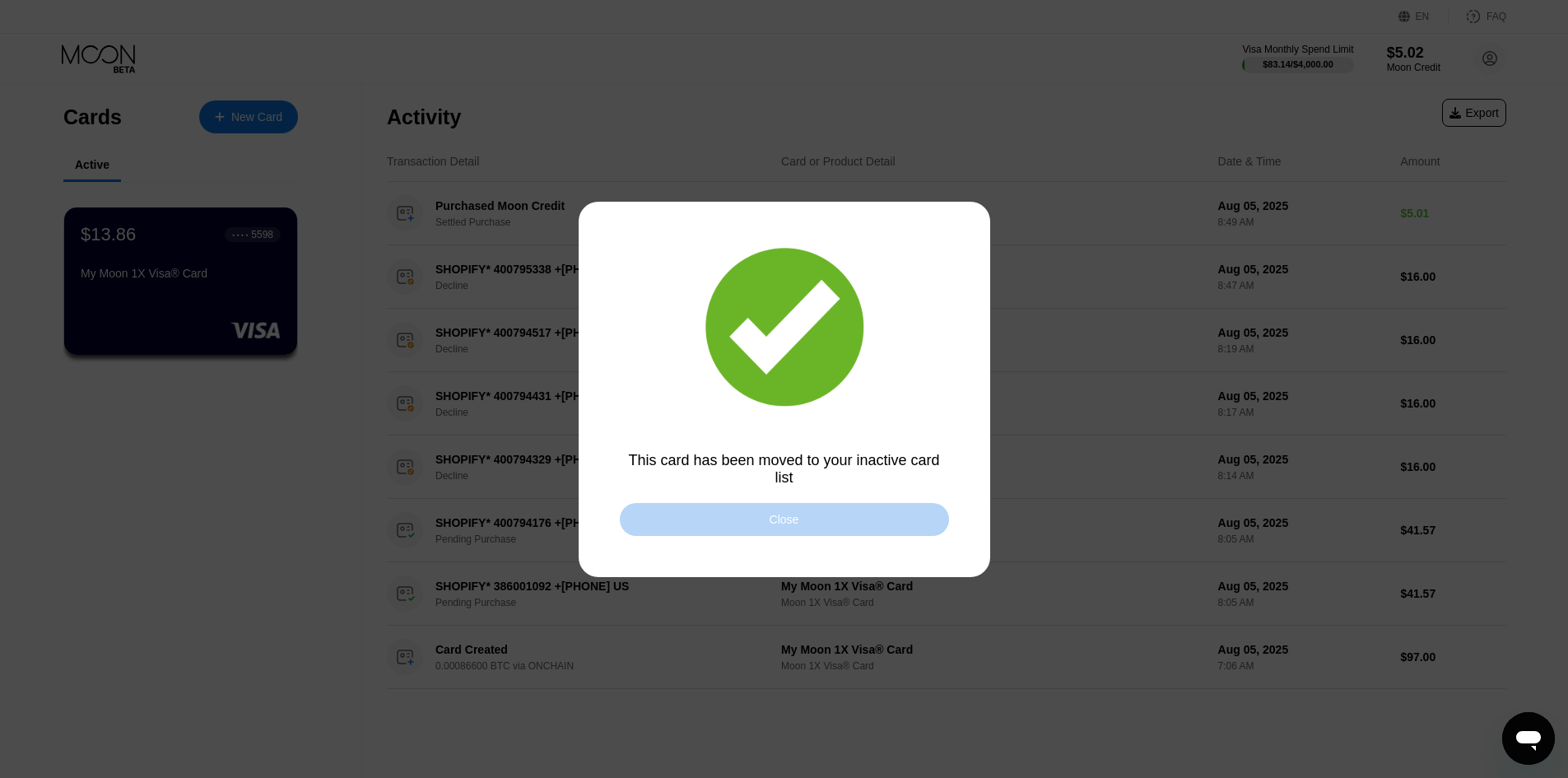 click on "Close" at bounding box center (784, 519) 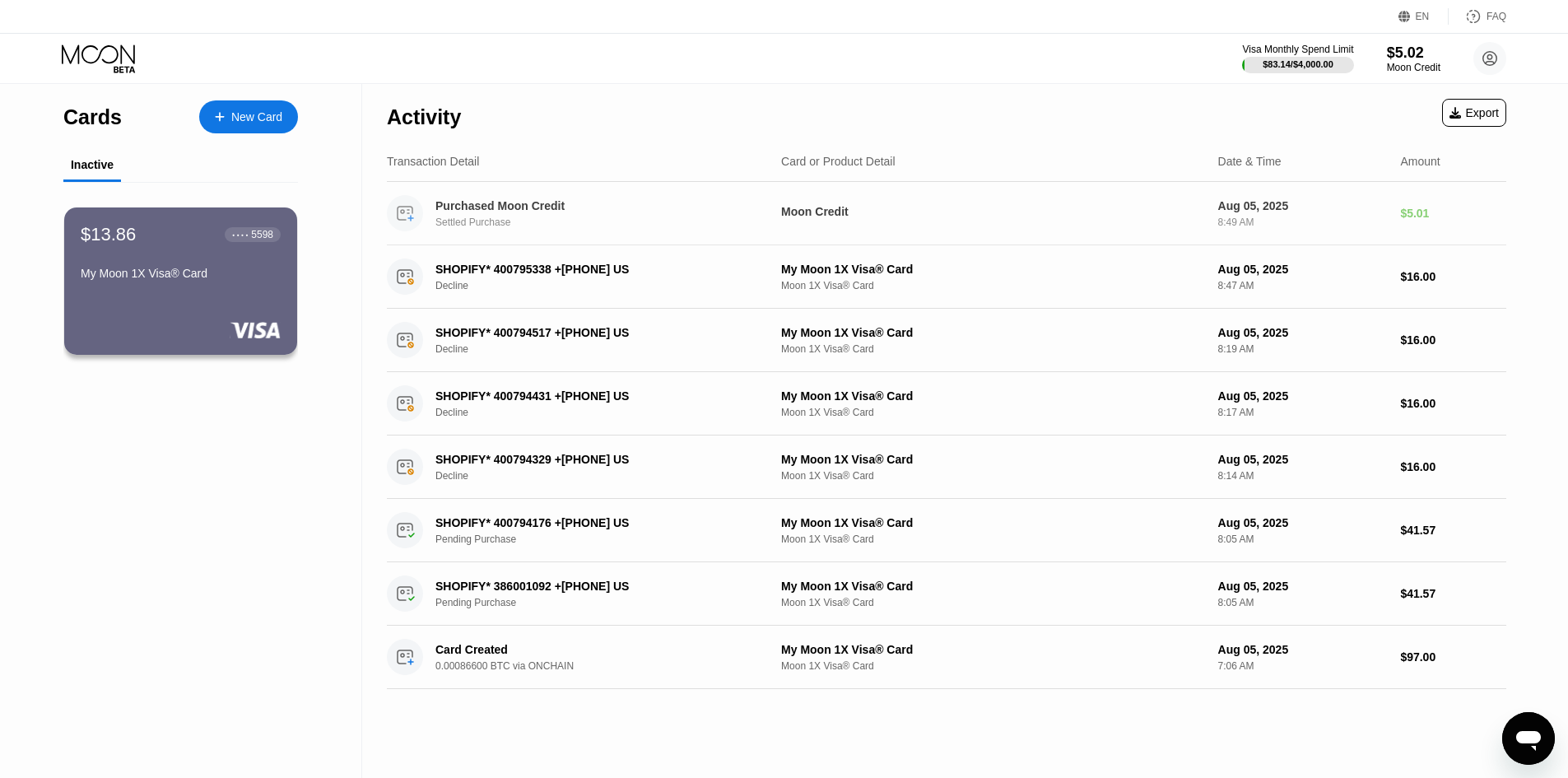 click on "Purchased Moon Credit" at bounding box center (595, 206) 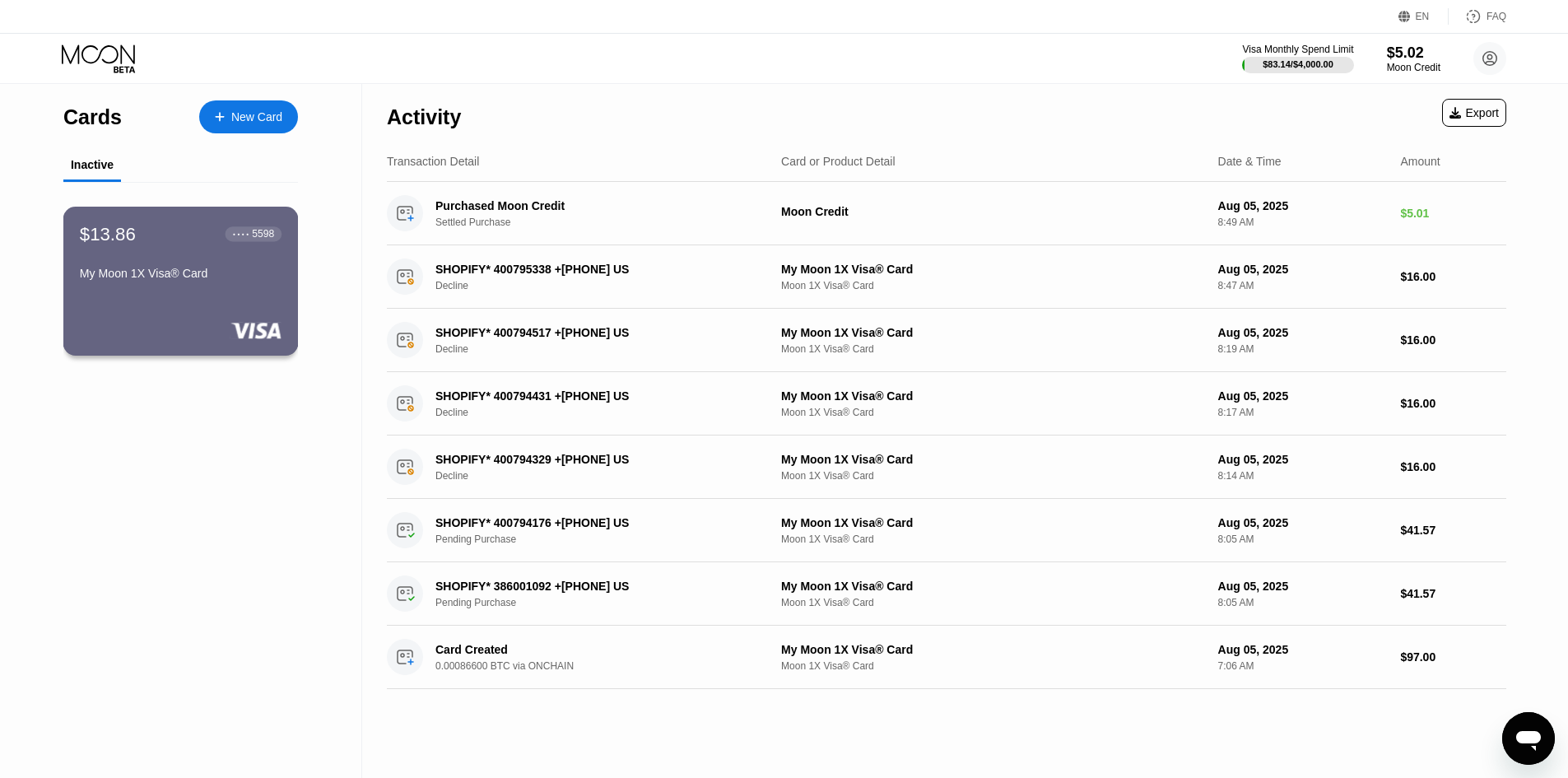 click on "$13.86 ● ● ● ● 5598 My Moon 1X Visa® Card" at bounding box center (180, 254) 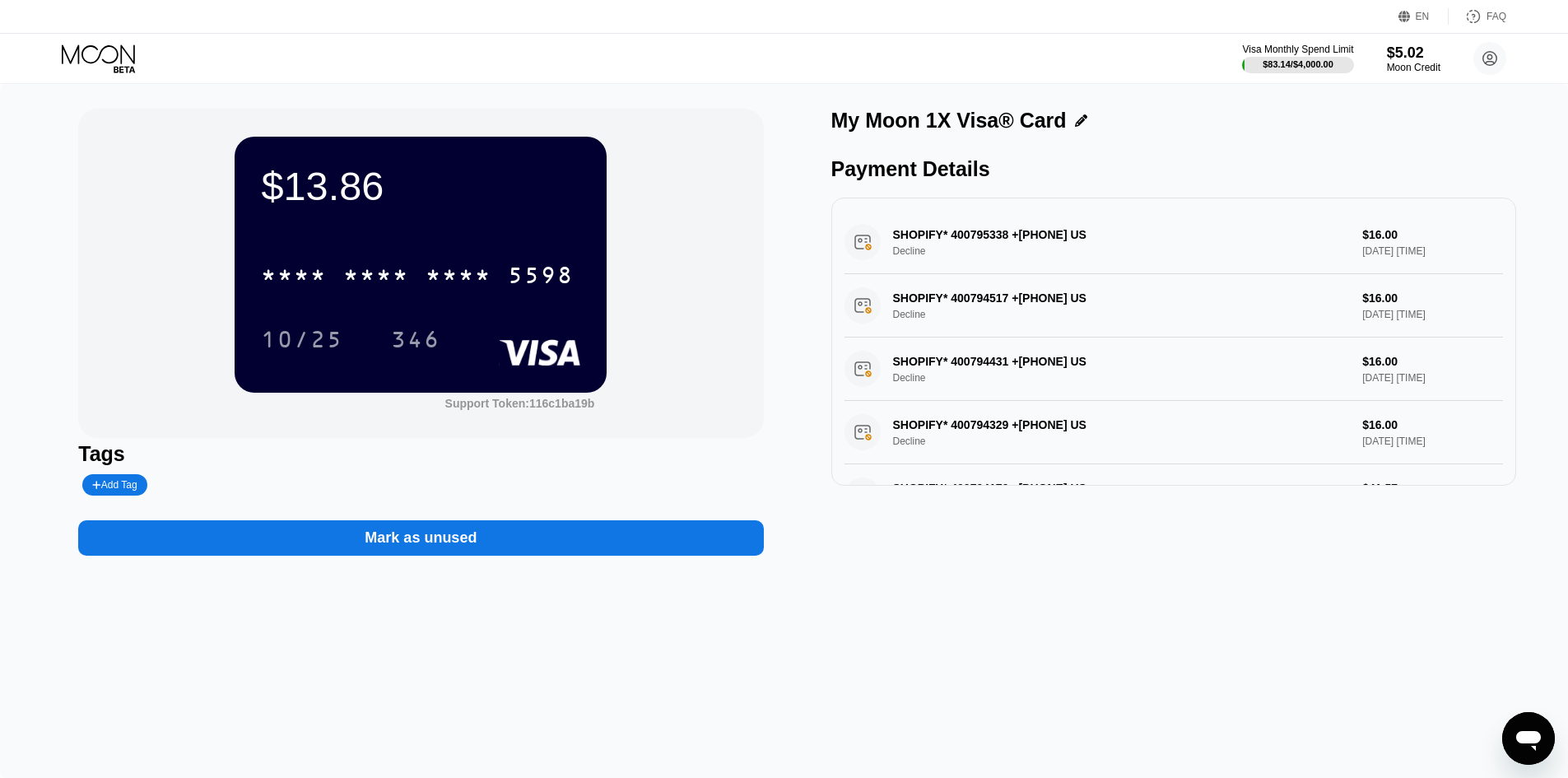 click on "Mark as unused" at bounding box center (421, 538) 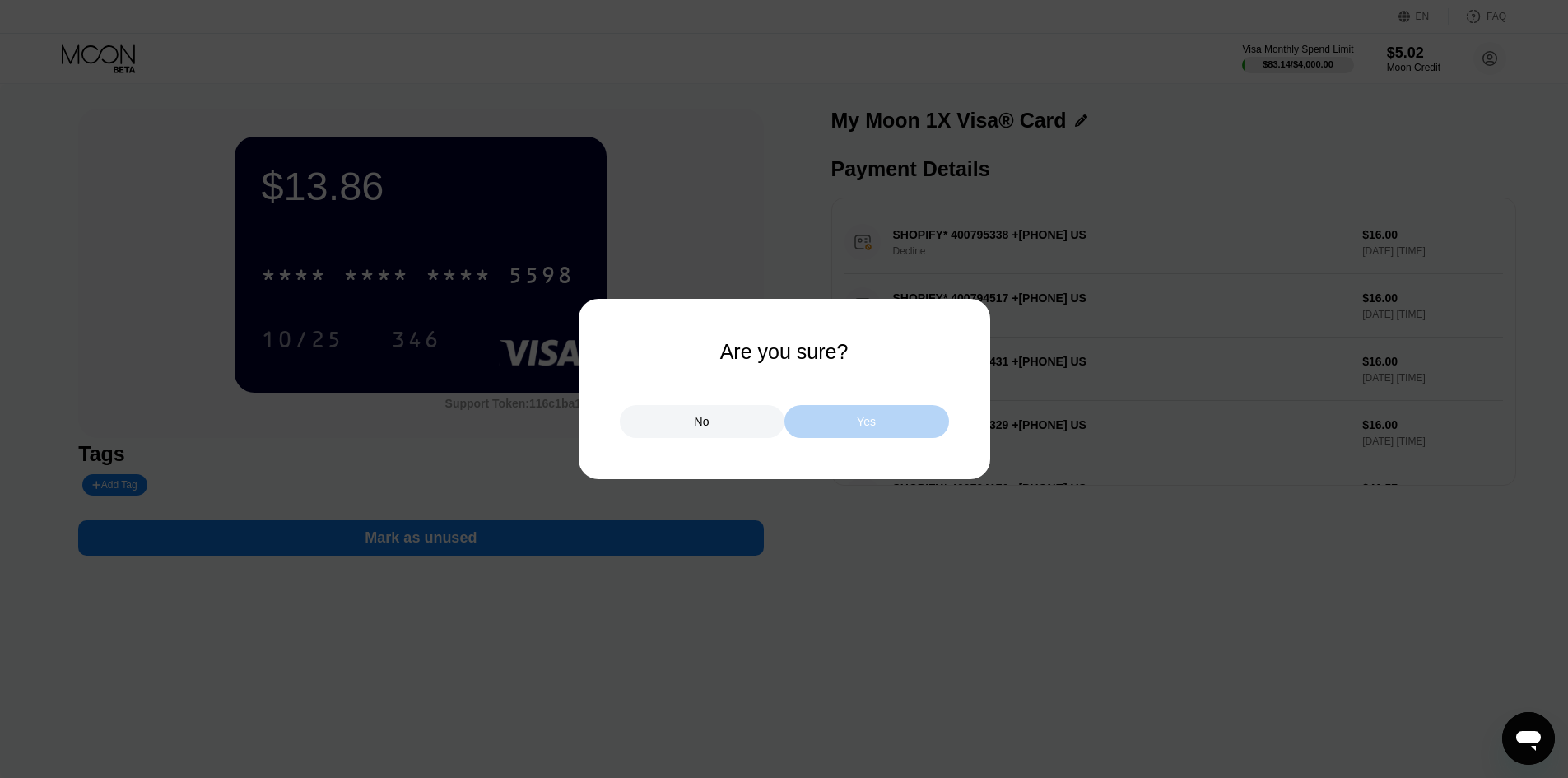click on "Yes" at bounding box center (867, 422) 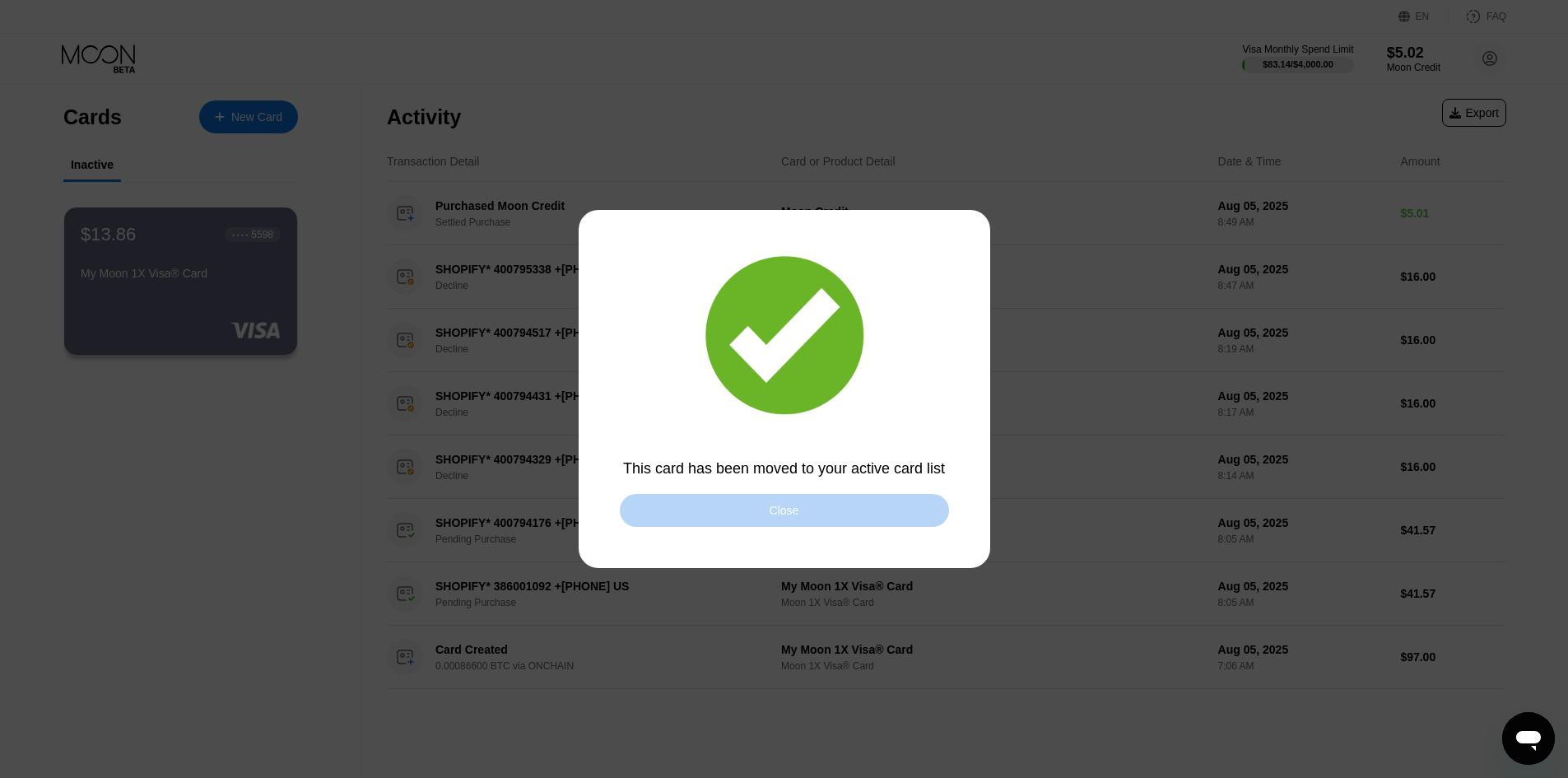 click on "Close" at bounding box center [784, 510] 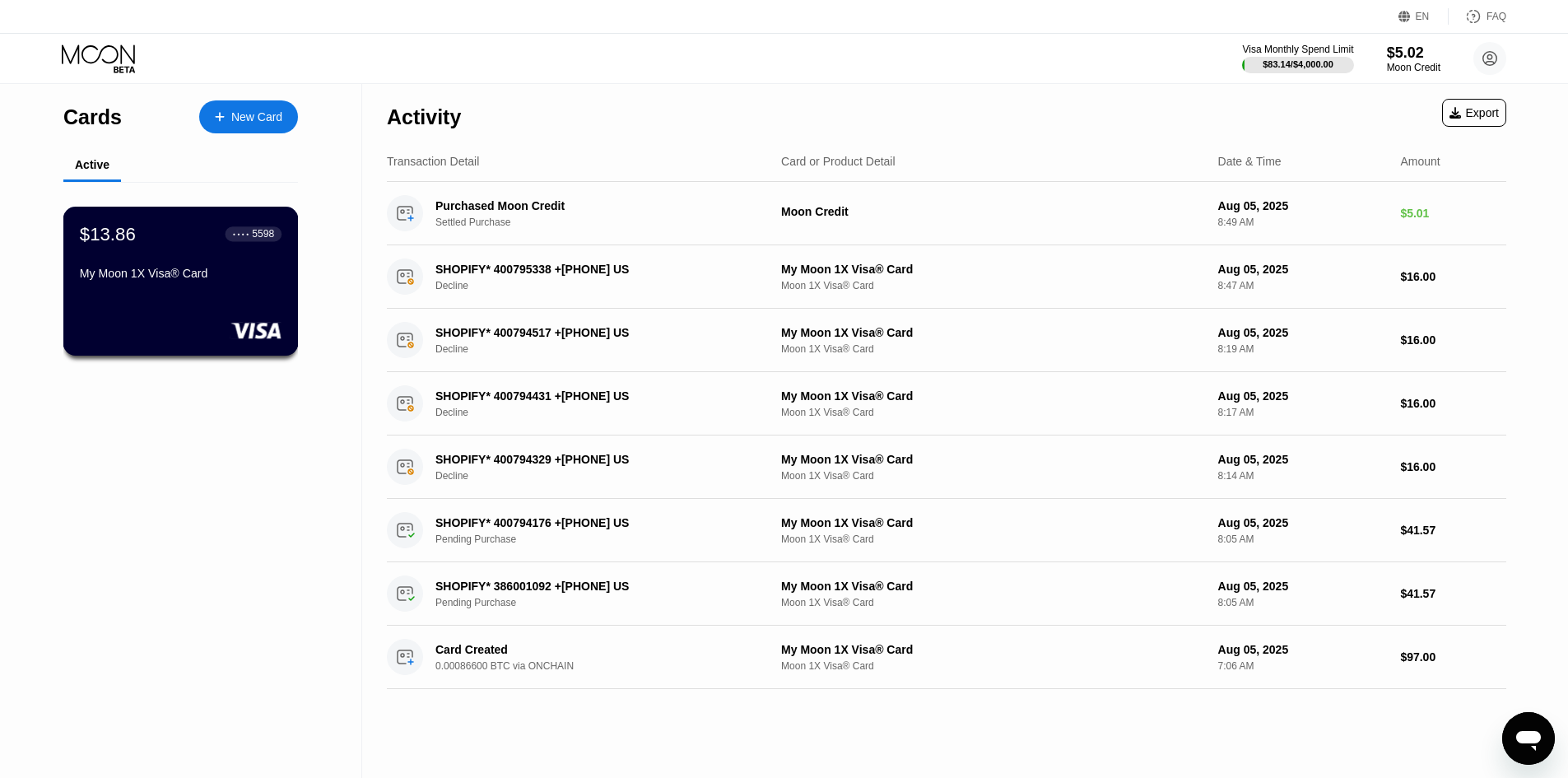 click on "$13.86 ● ● ● ● 5598 My Moon 1X Visa® Card" at bounding box center [180, 254] 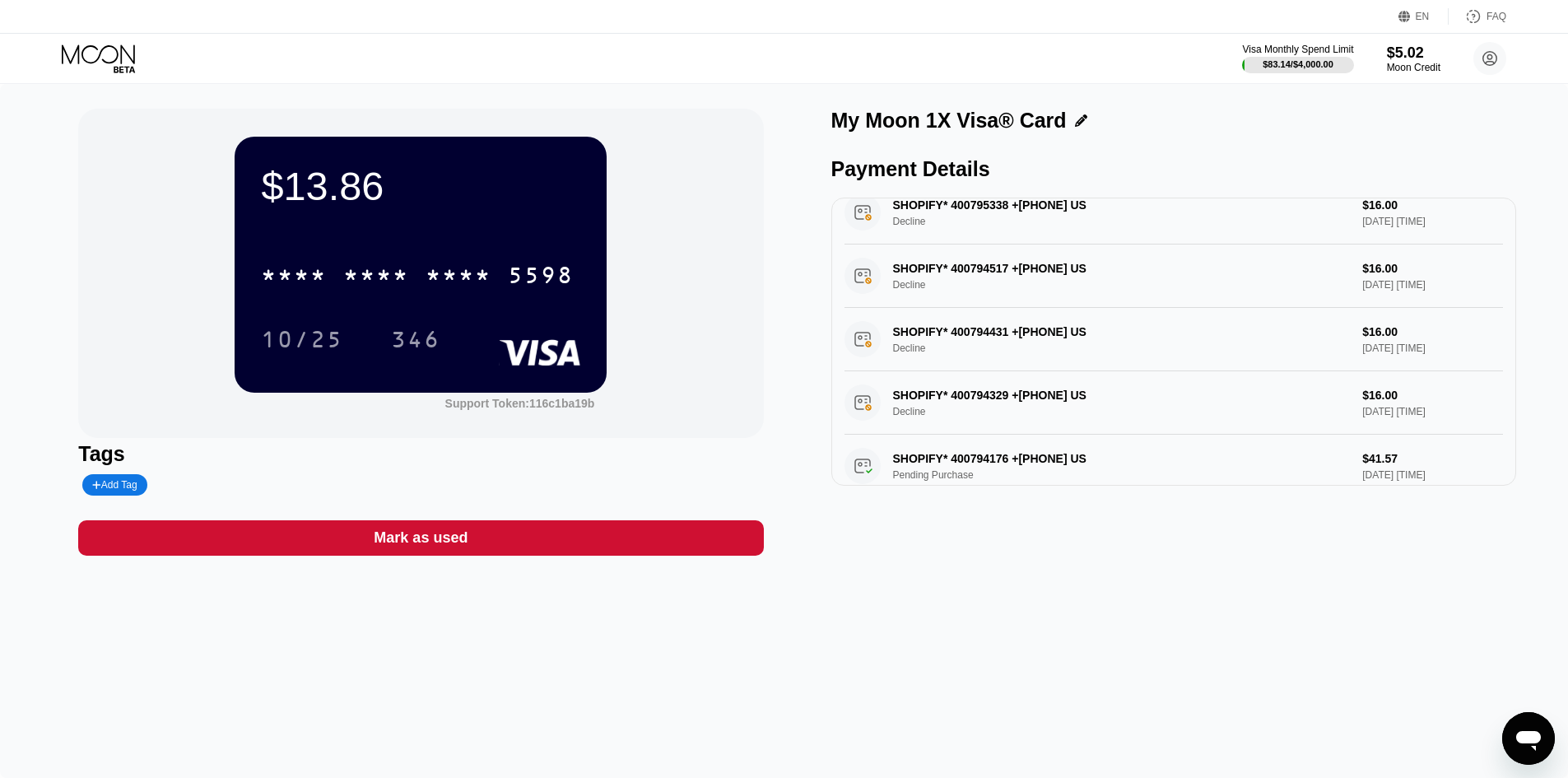 scroll, scrollTop: 0, scrollLeft: 0, axis: both 